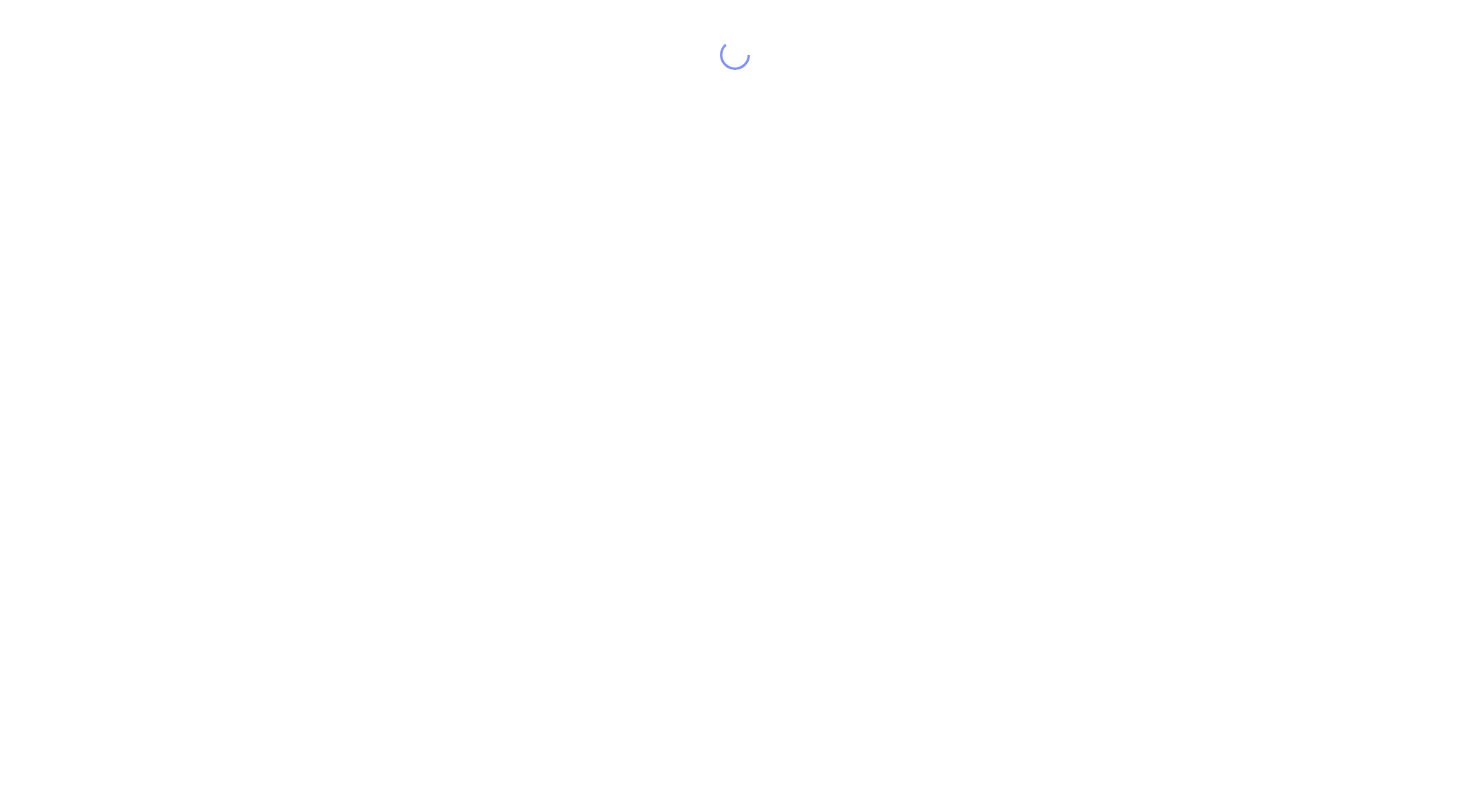 scroll, scrollTop: 0, scrollLeft: 0, axis: both 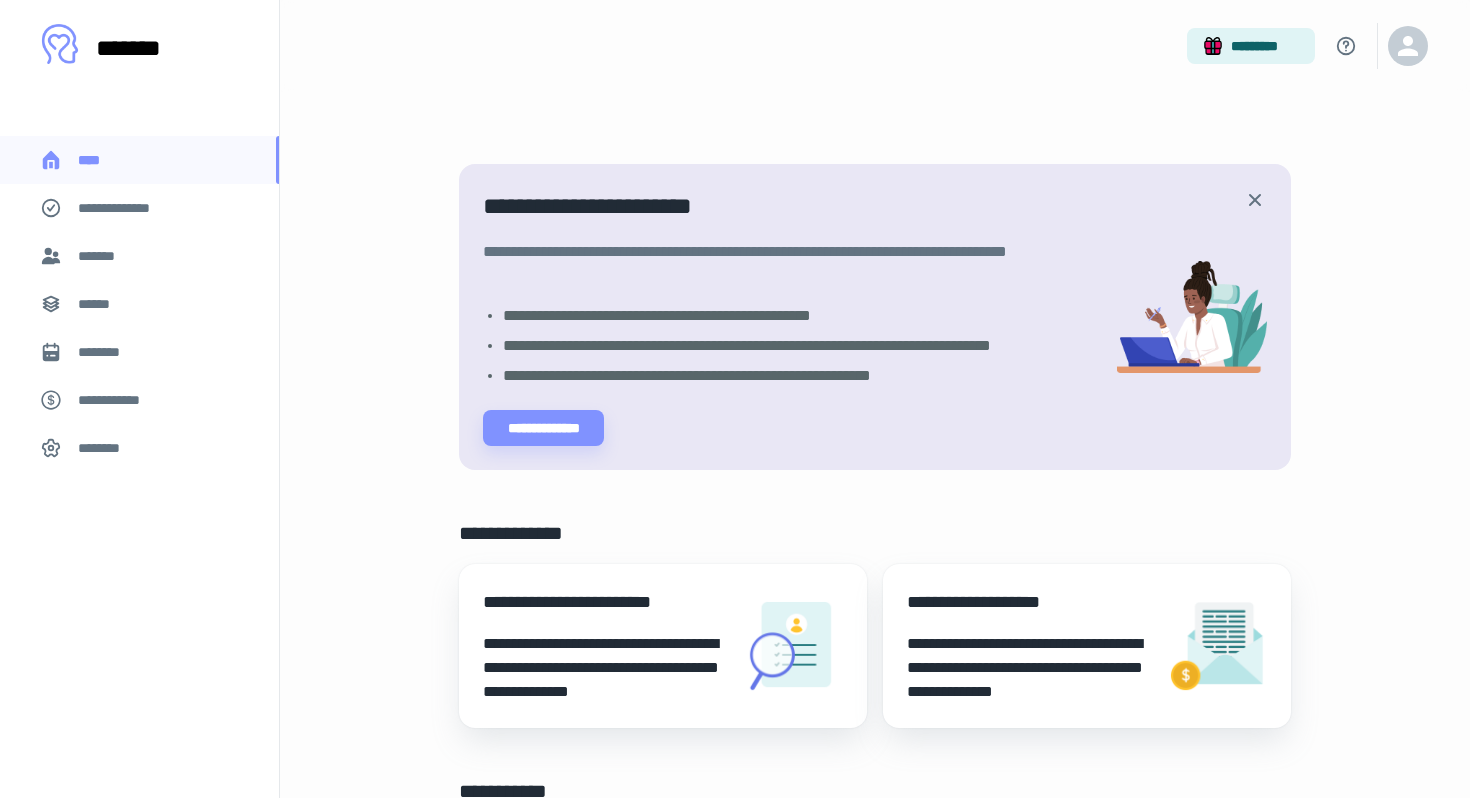 click on "*******" at bounding box center [139, 256] 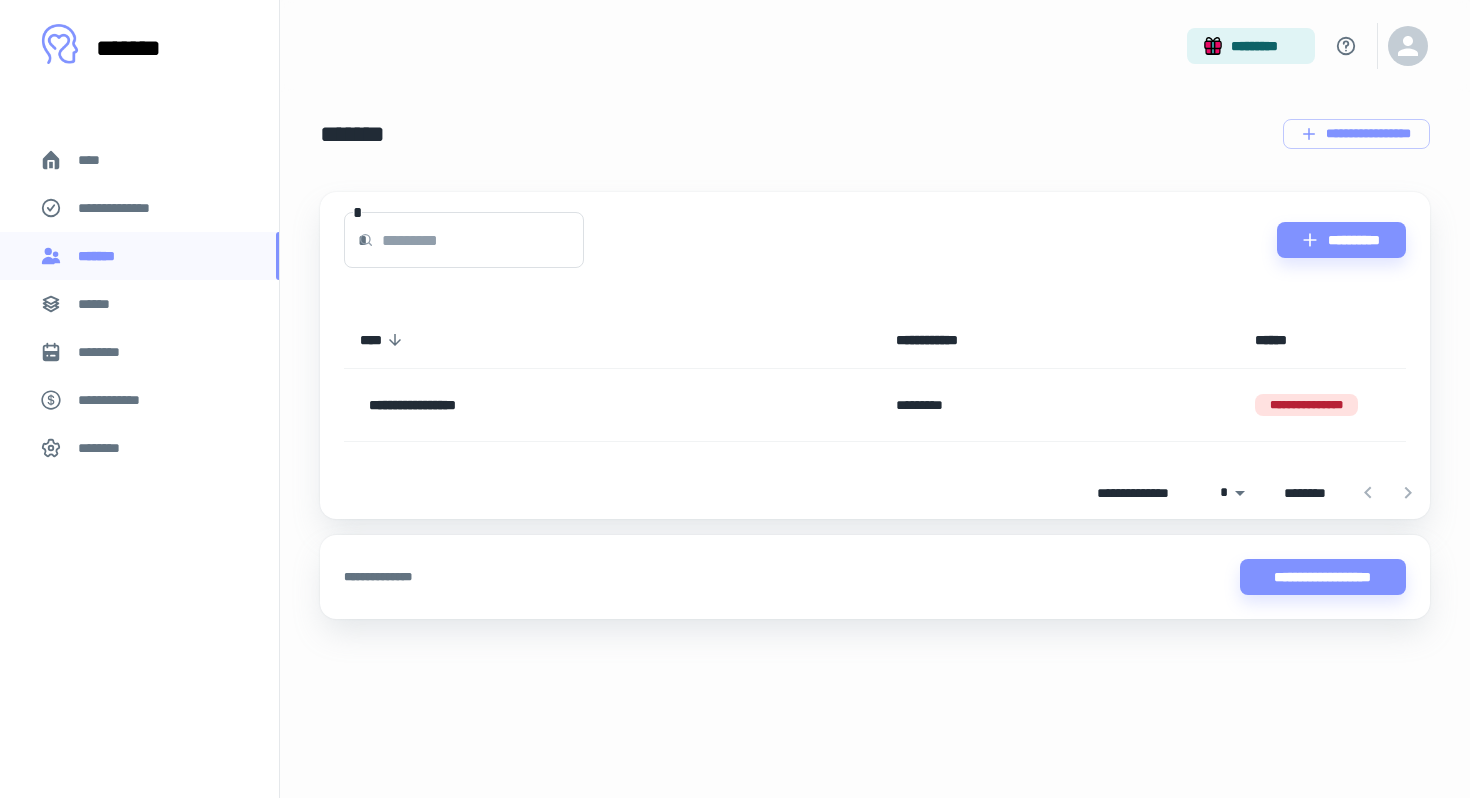 click on "**********" at bounding box center [612, 405] 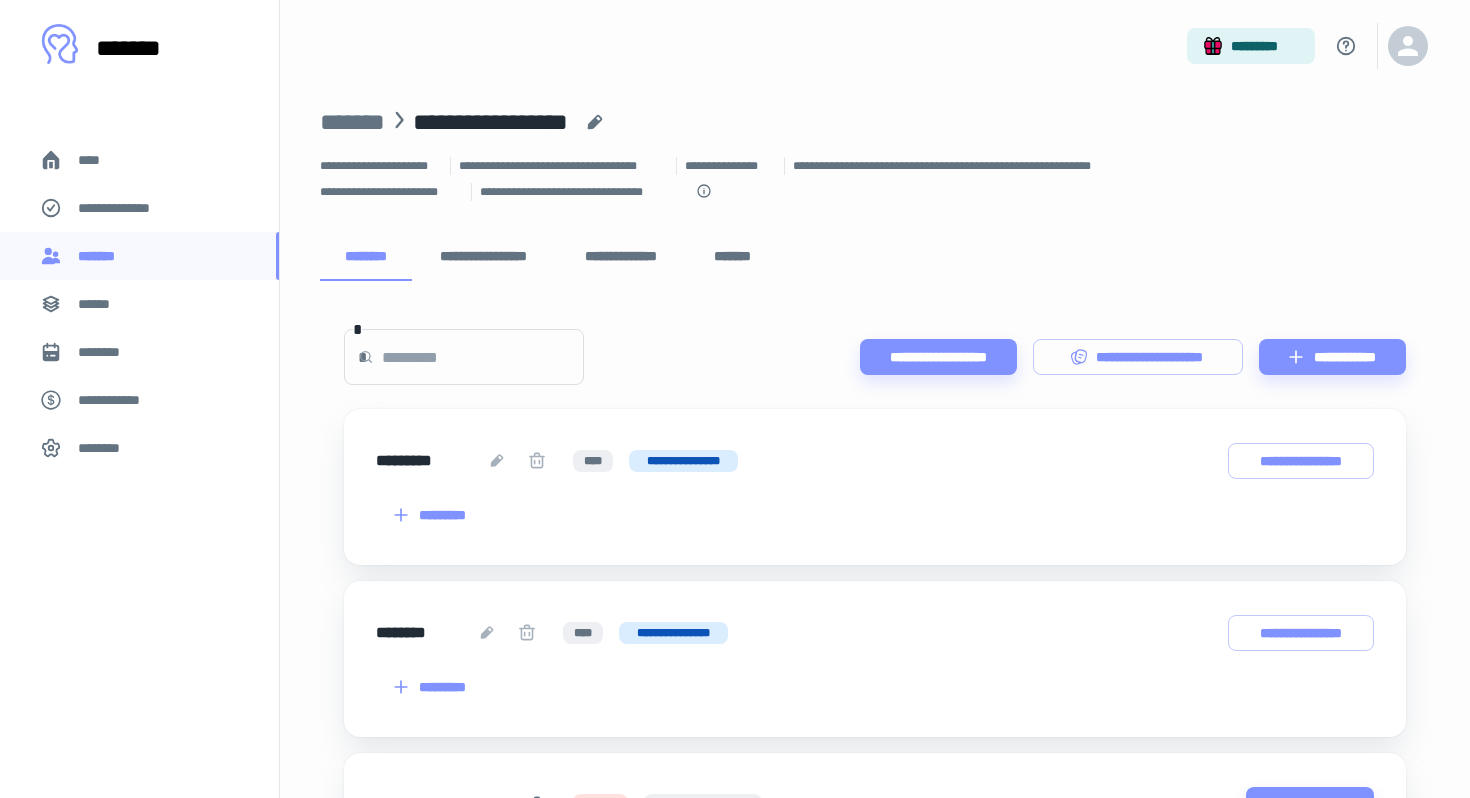 scroll, scrollTop: 0, scrollLeft: 0, axis: both 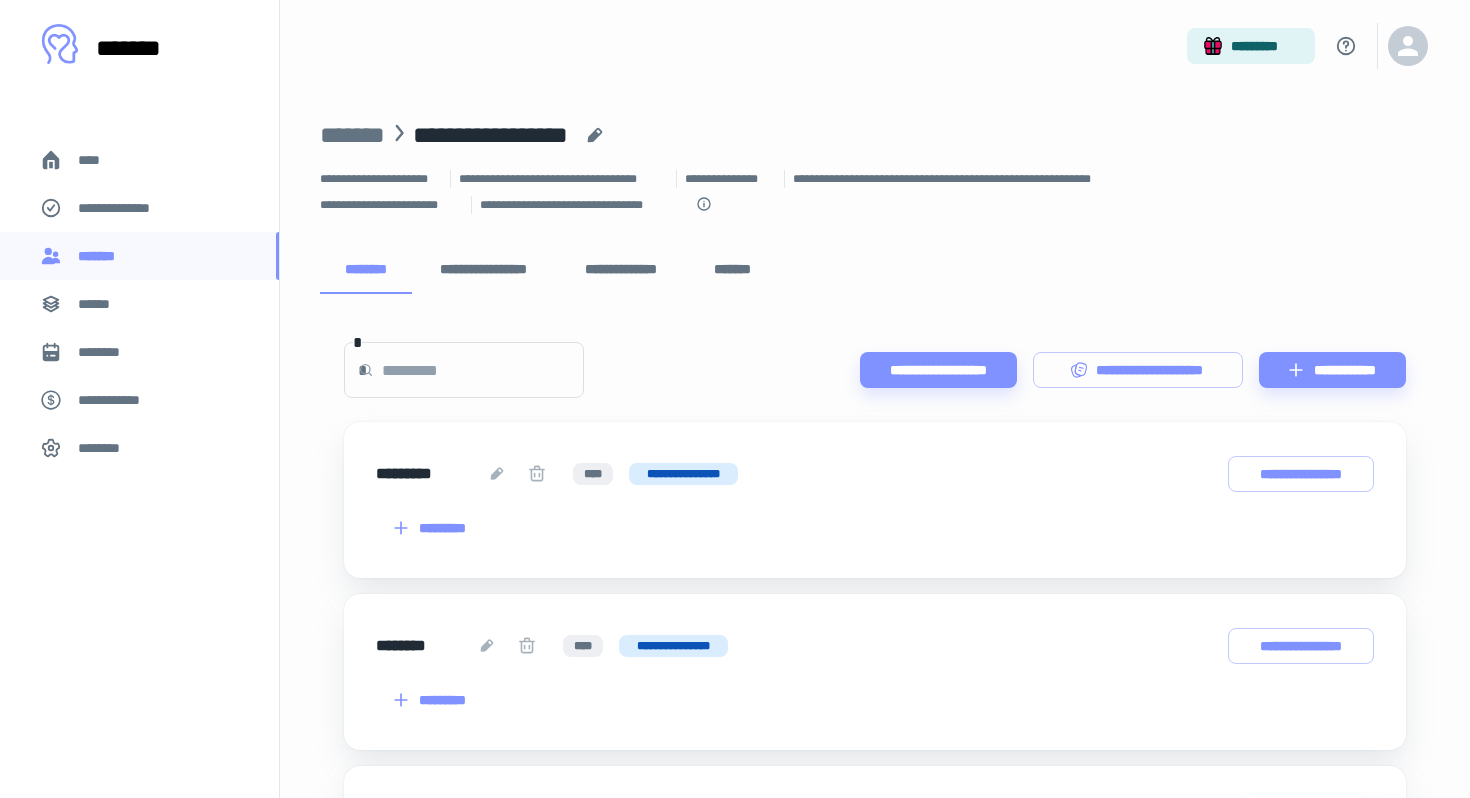 click on "********" at bounding box center [139, 352] 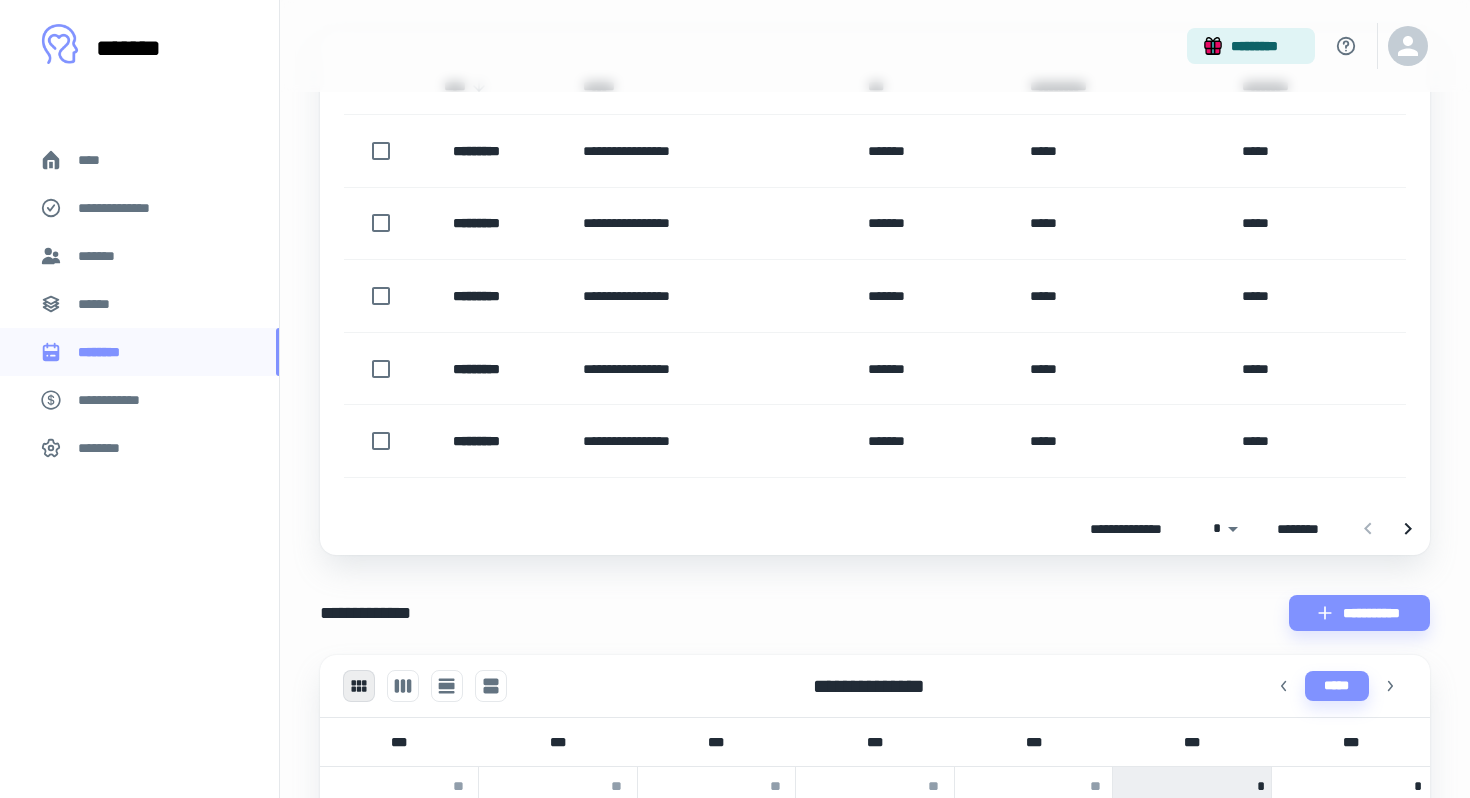 scroll, scrollTop: 0, scrollLeft: 0, axis: both 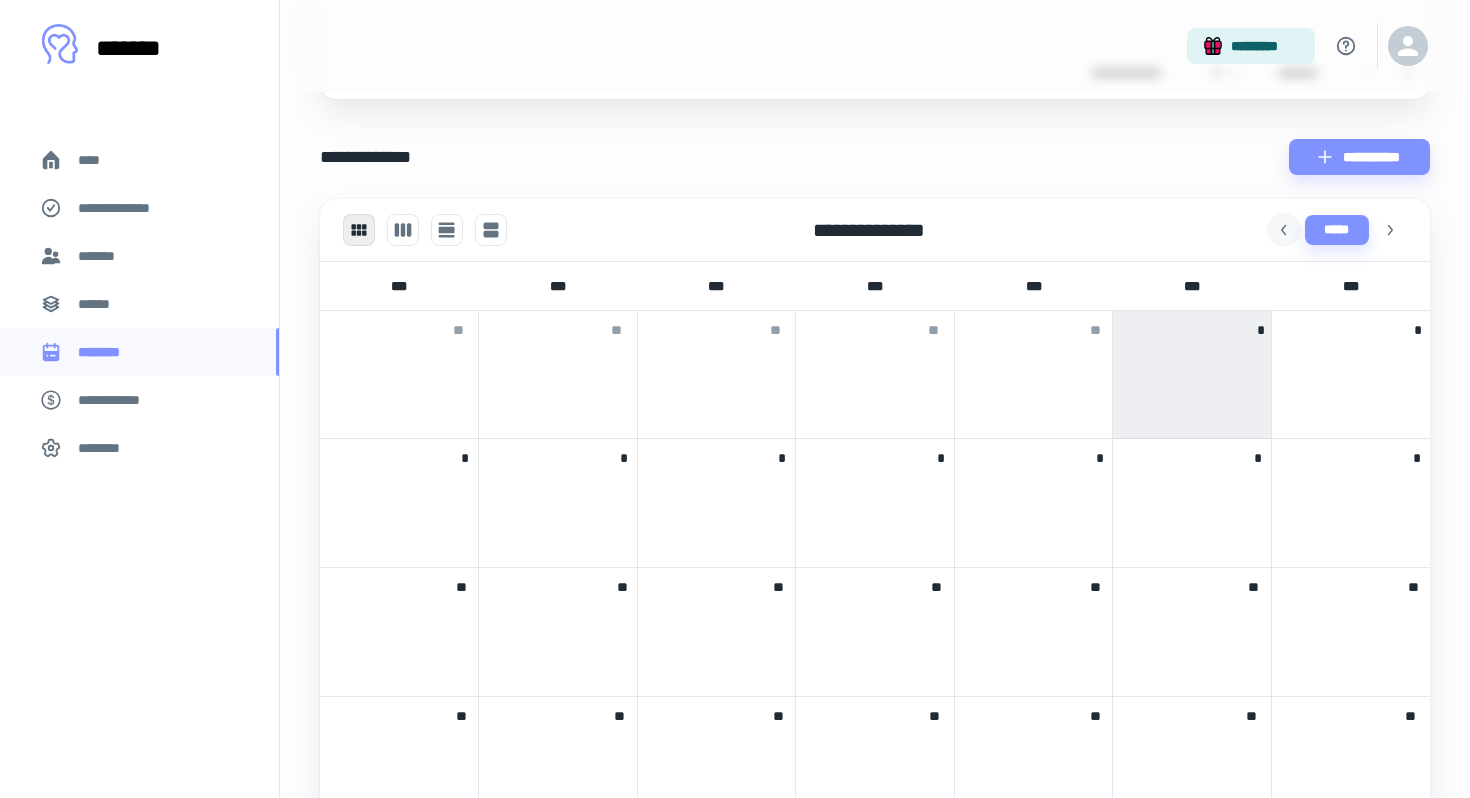 click at bounding box center [1284, 230] 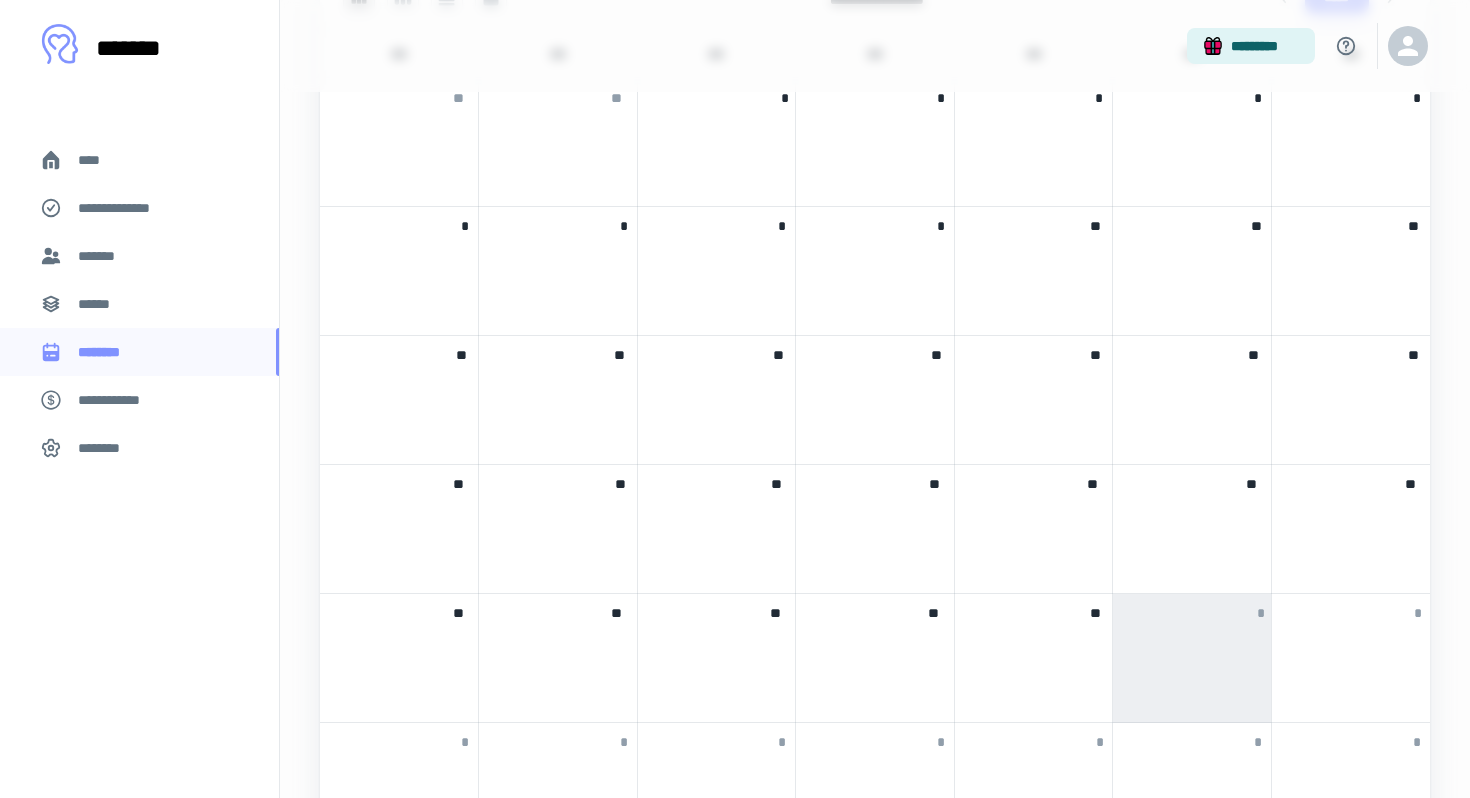 scroll, scrollTop: 1009, scrollLeft: 0, axis: vertical 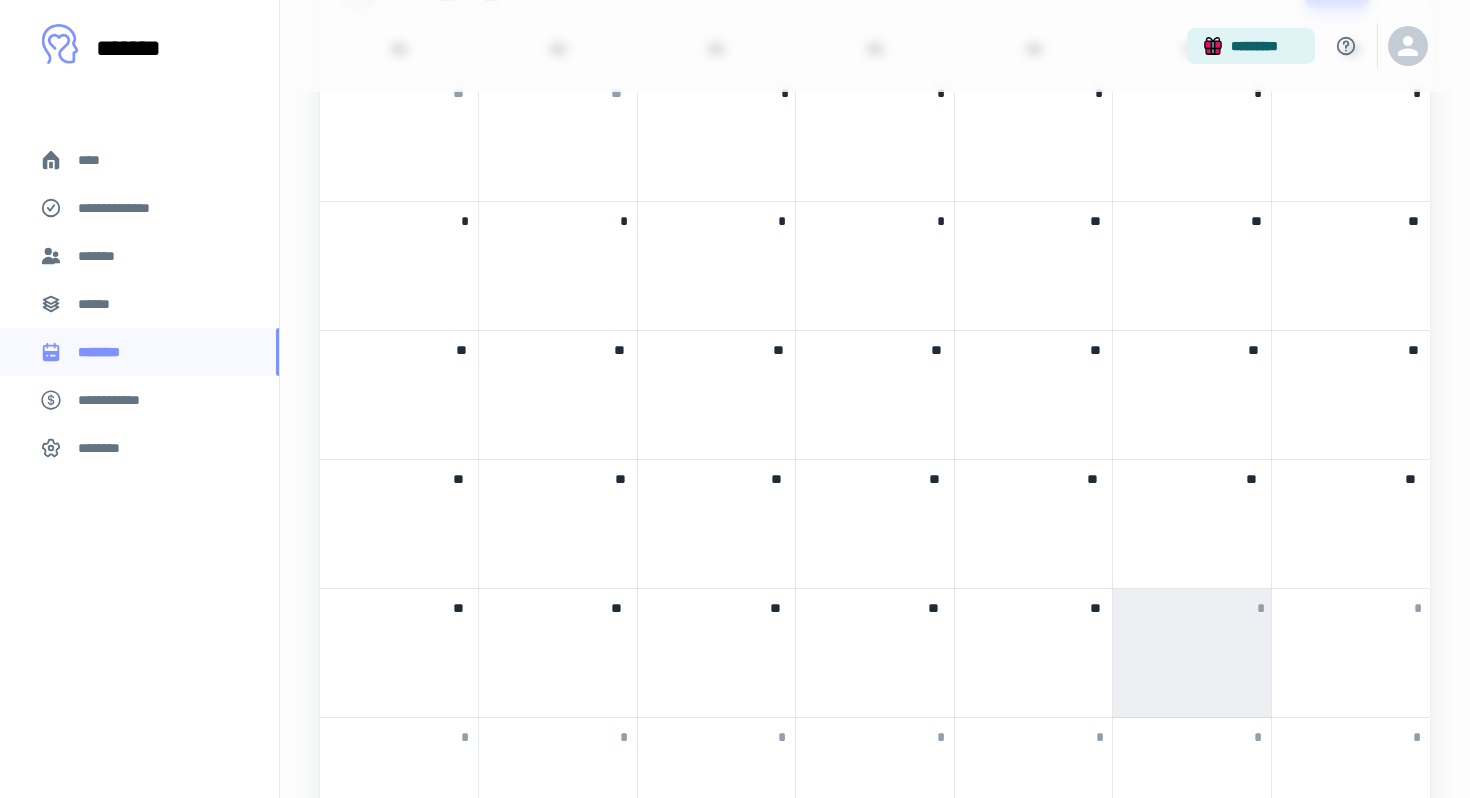 click at bounding box center (558, 492) 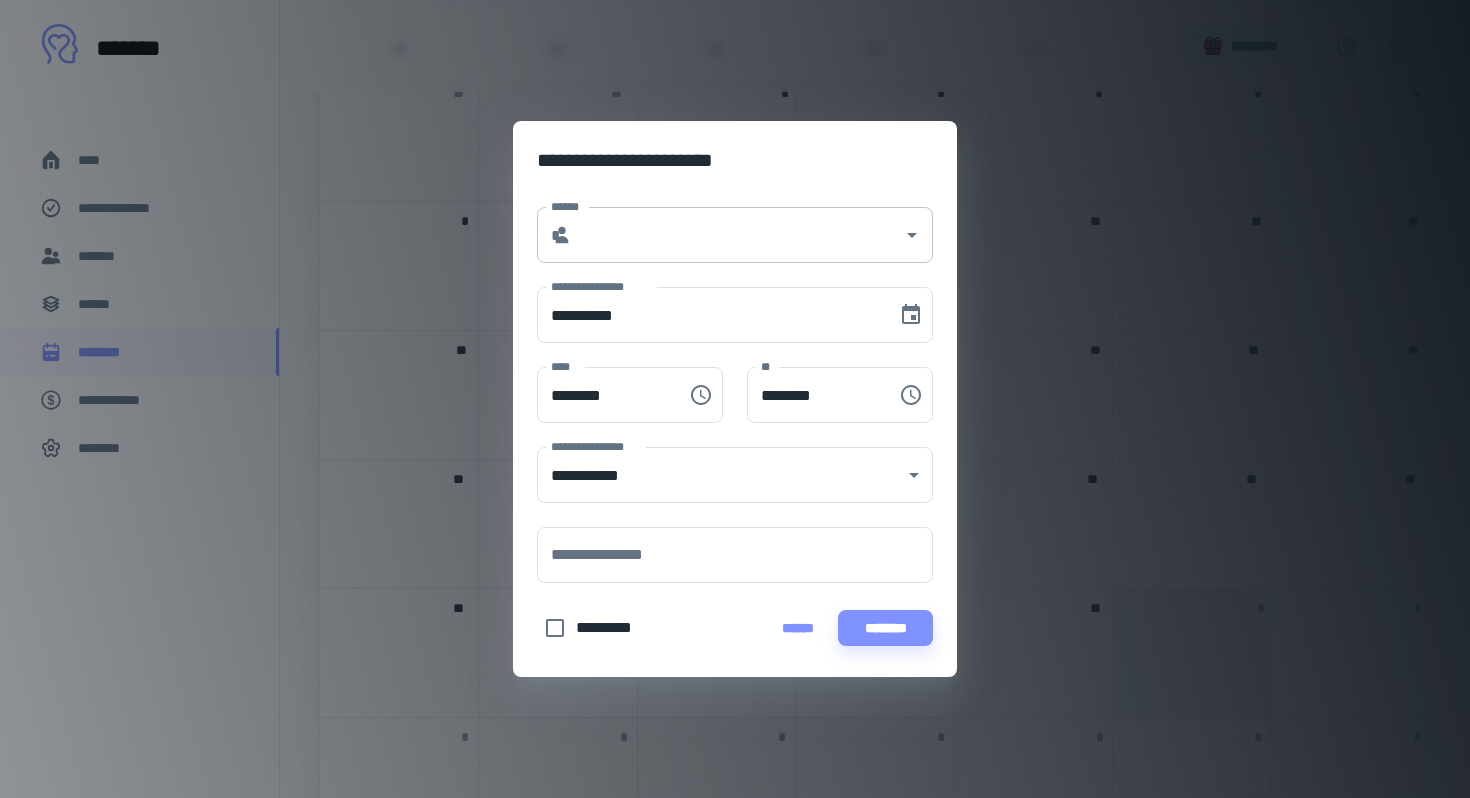 click on "******" at bounding box center (737, 235) 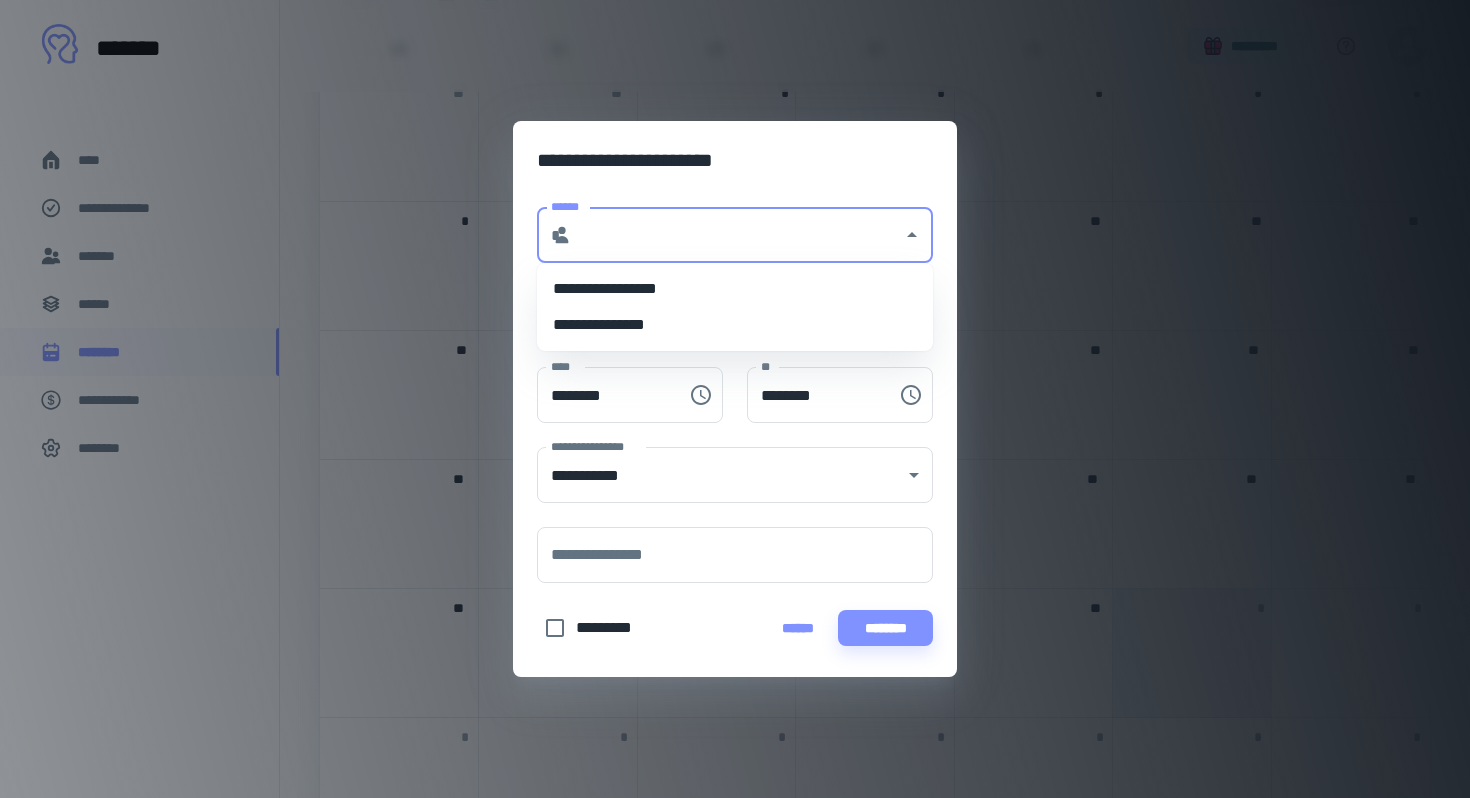click on "**********" at bounding box center (735, 289) 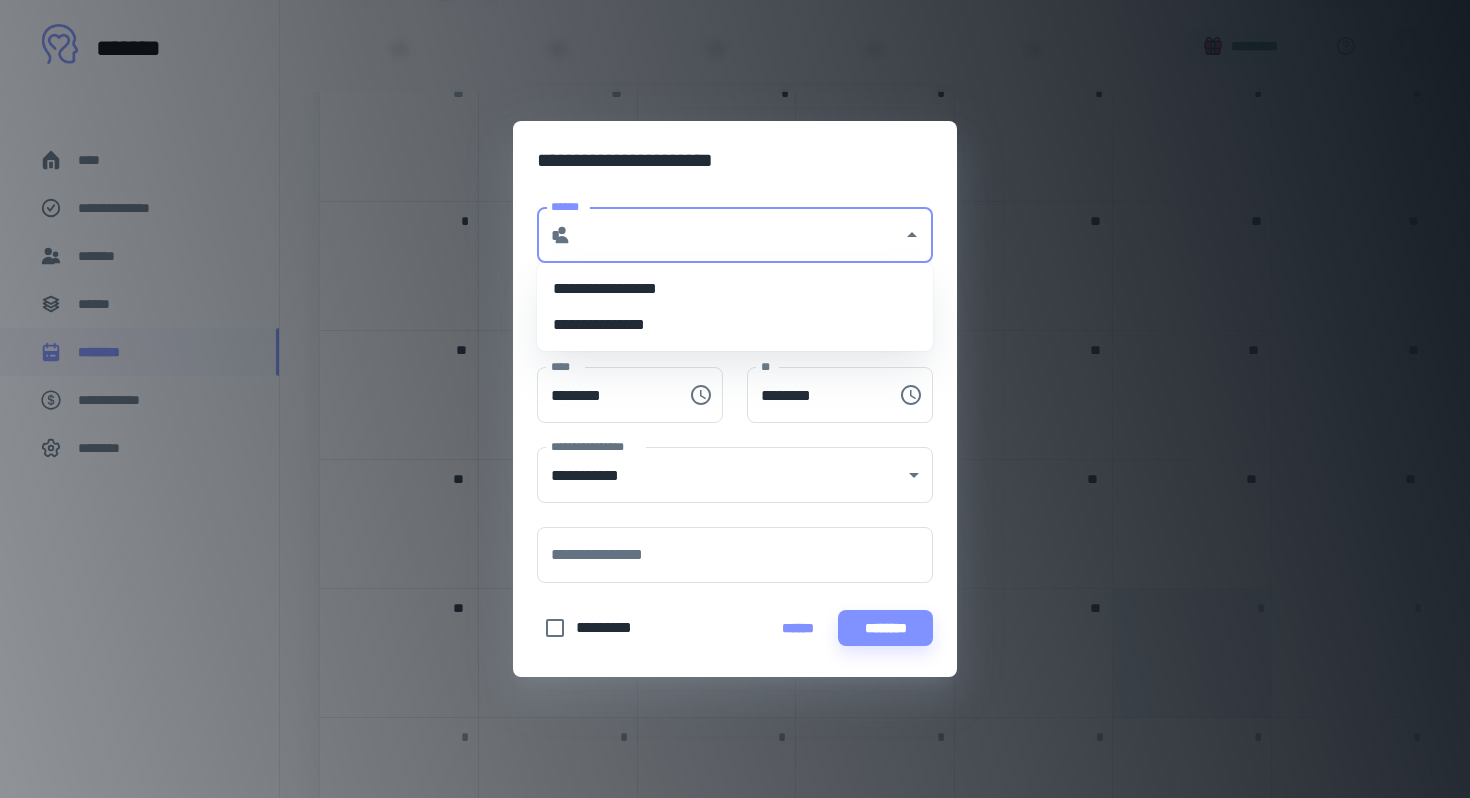 type on "**********" 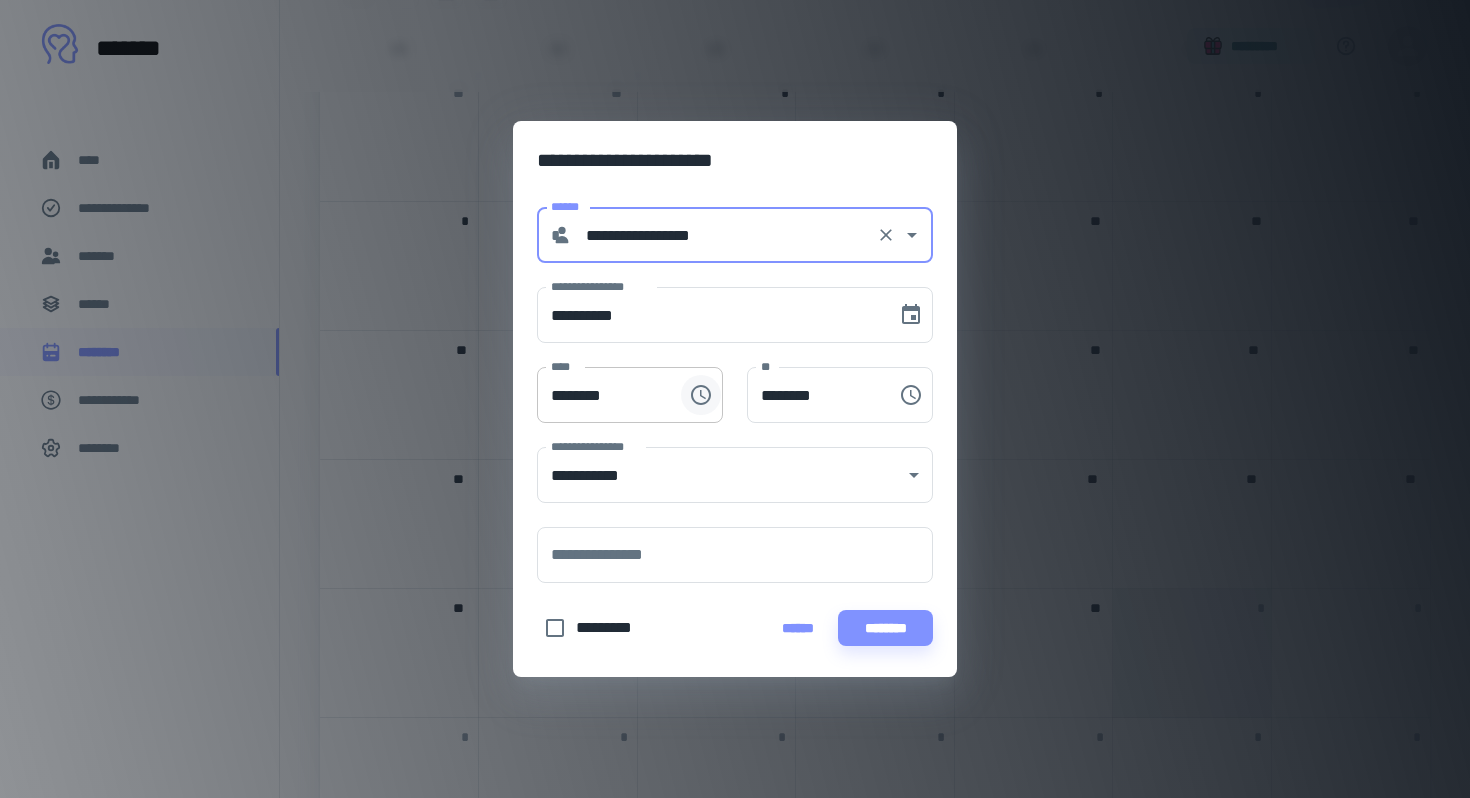 click 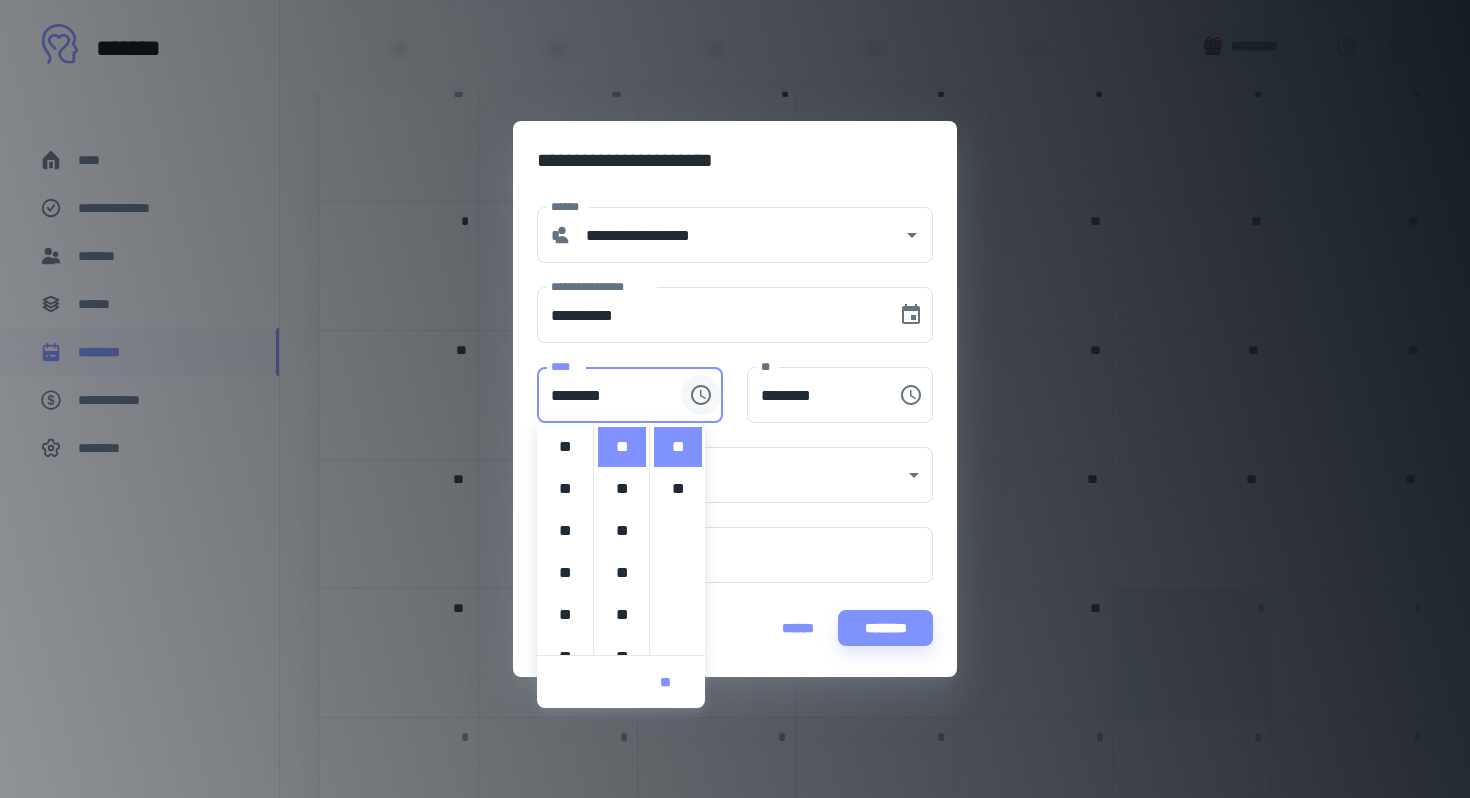 scroll, scrollTop: 420, scrollLeft: 0, axis: vertical 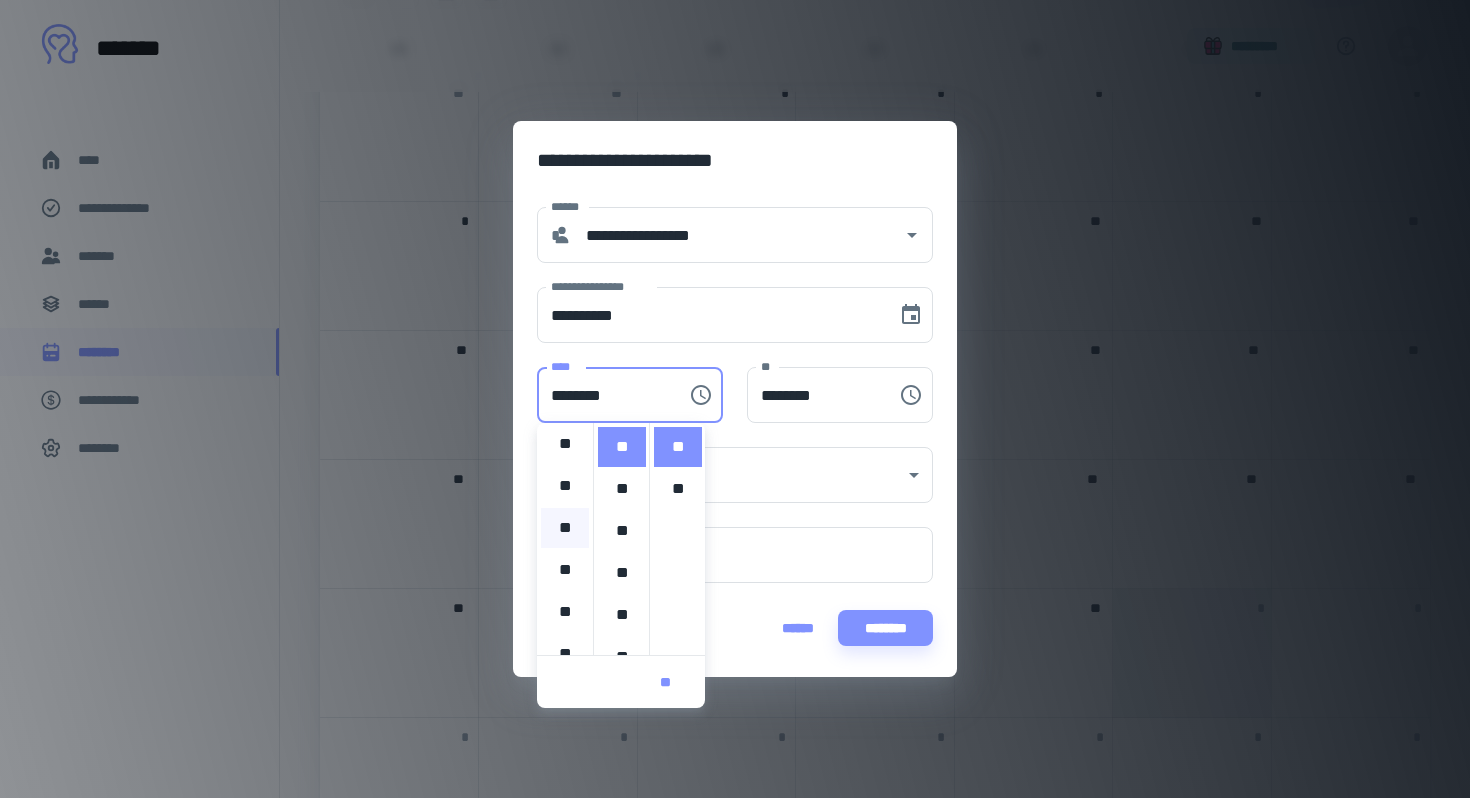 click on "**" at bounding box center [565, 528] 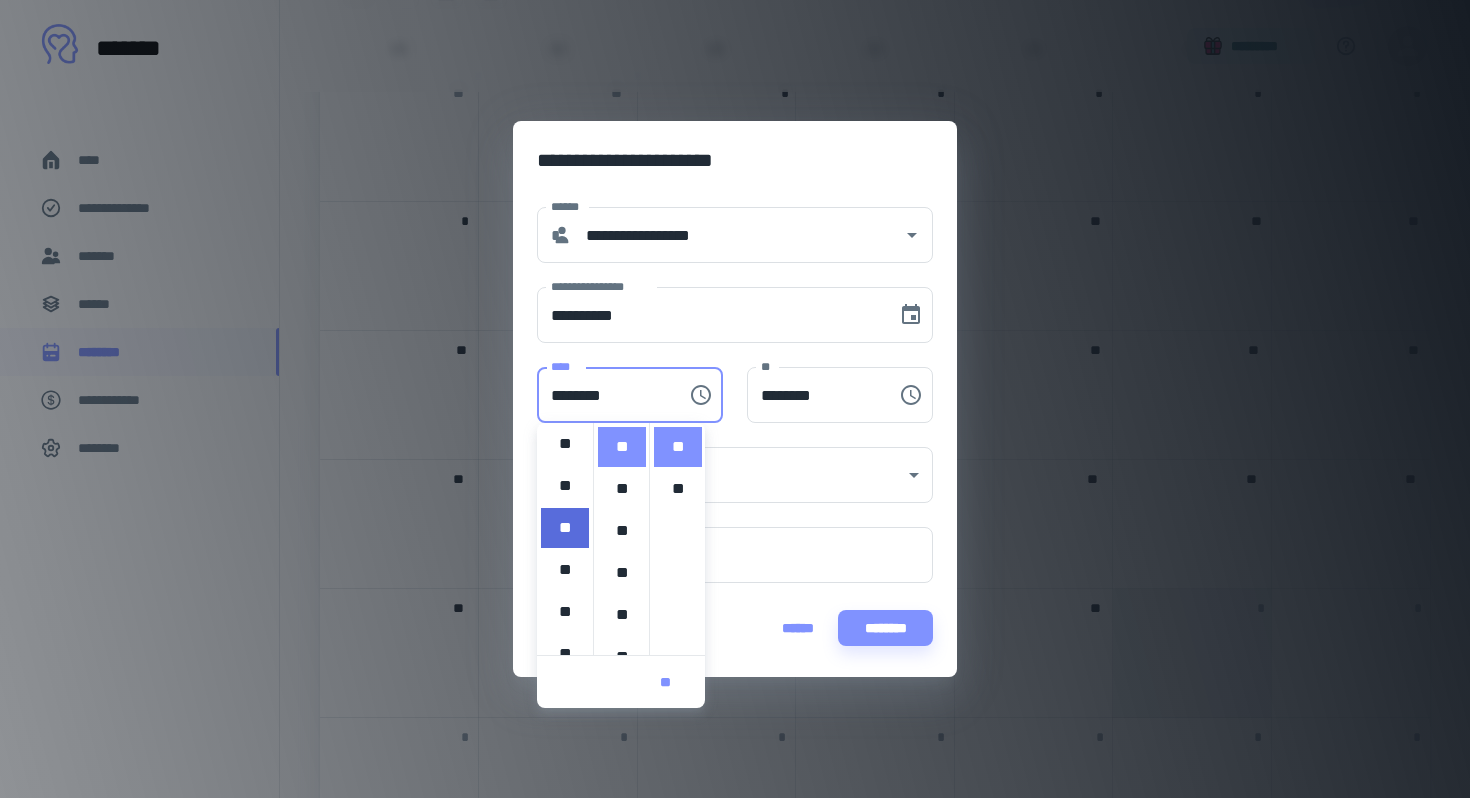 scroll, scrollTop: 210, scrollLeft: 0, axis: vertical 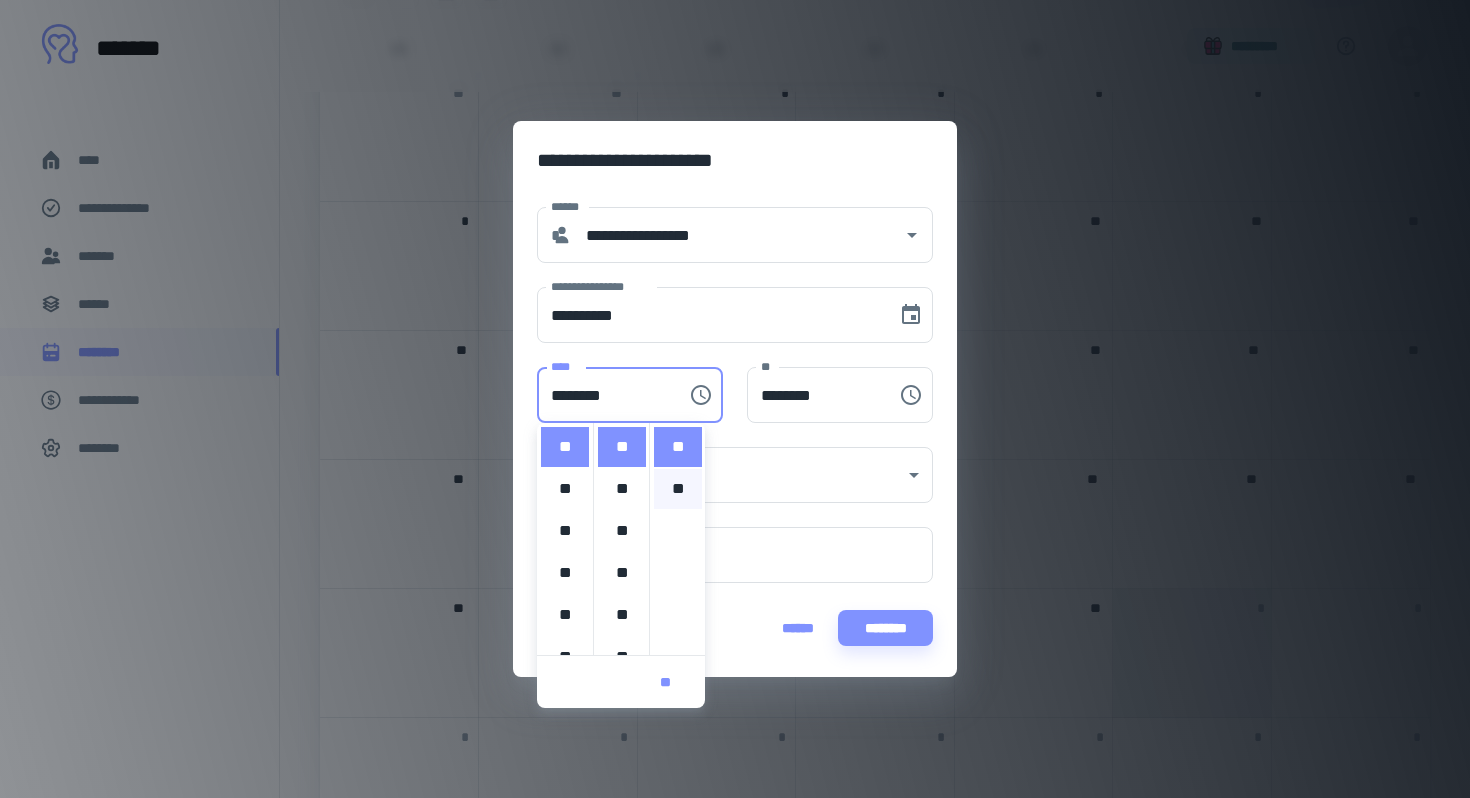click on "**" at bounding box center (678, 489) 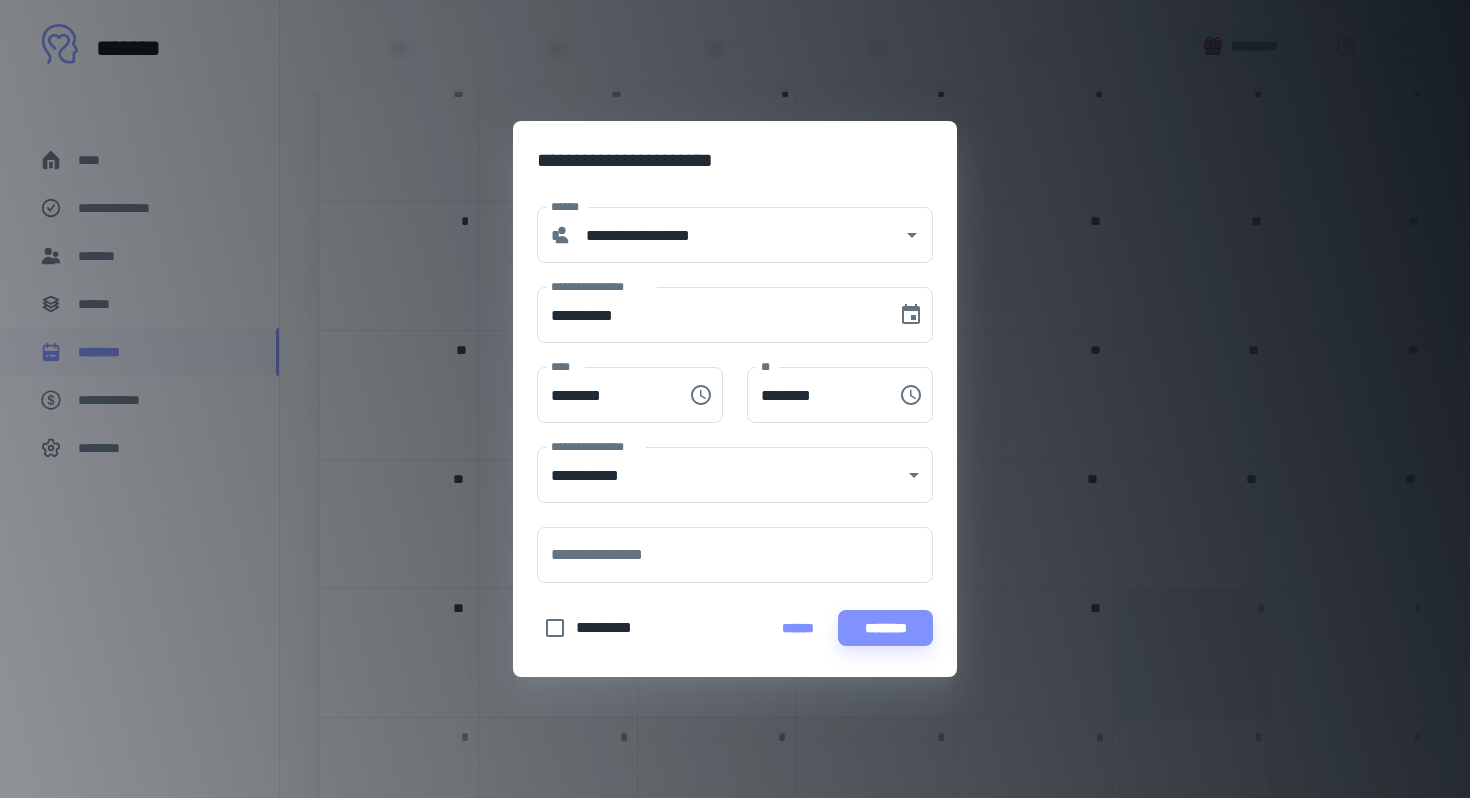 scroll, scrollTop: 42, scrollLeft: 0, axis: vertical 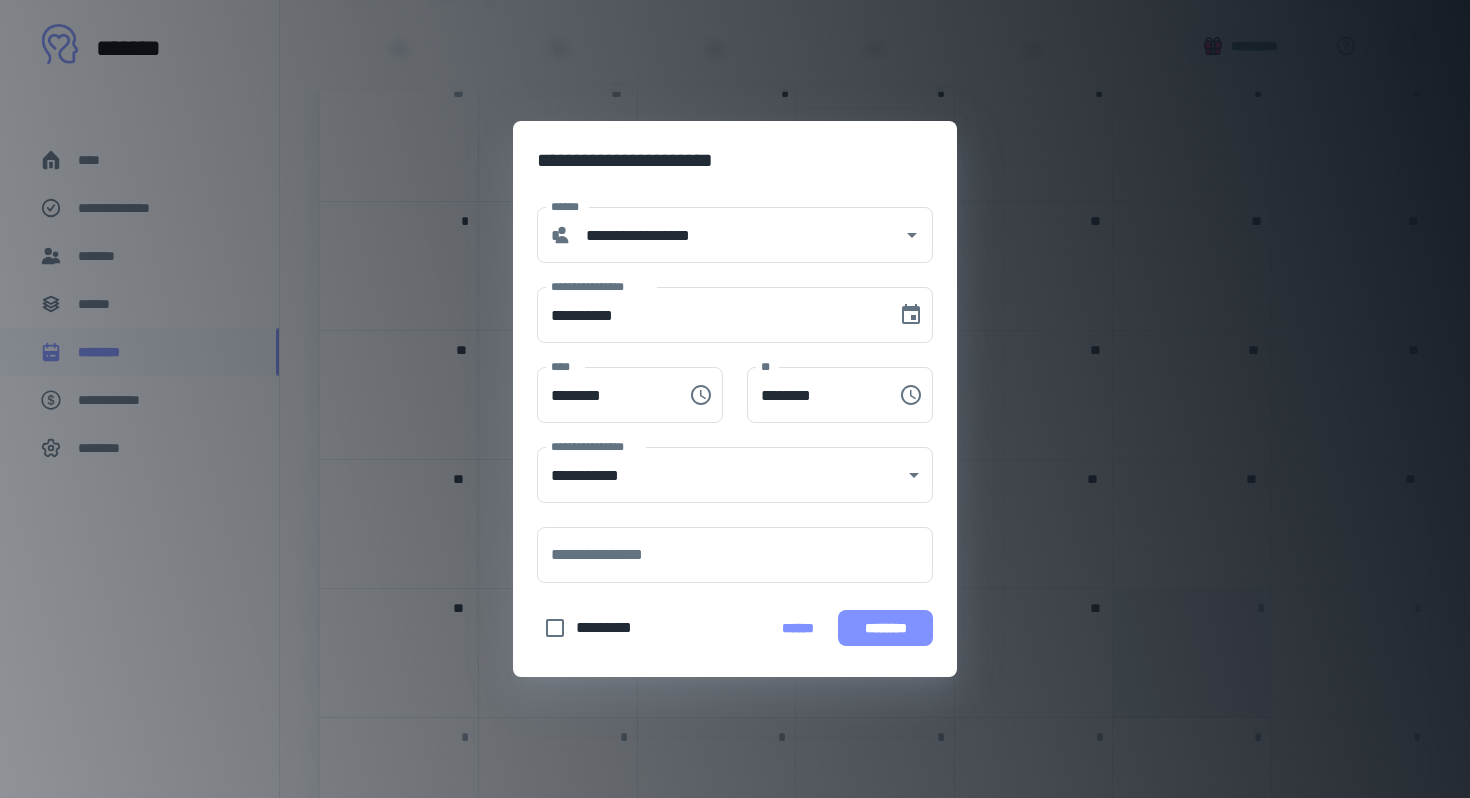 click on "********" at bounding box center [885, 628] 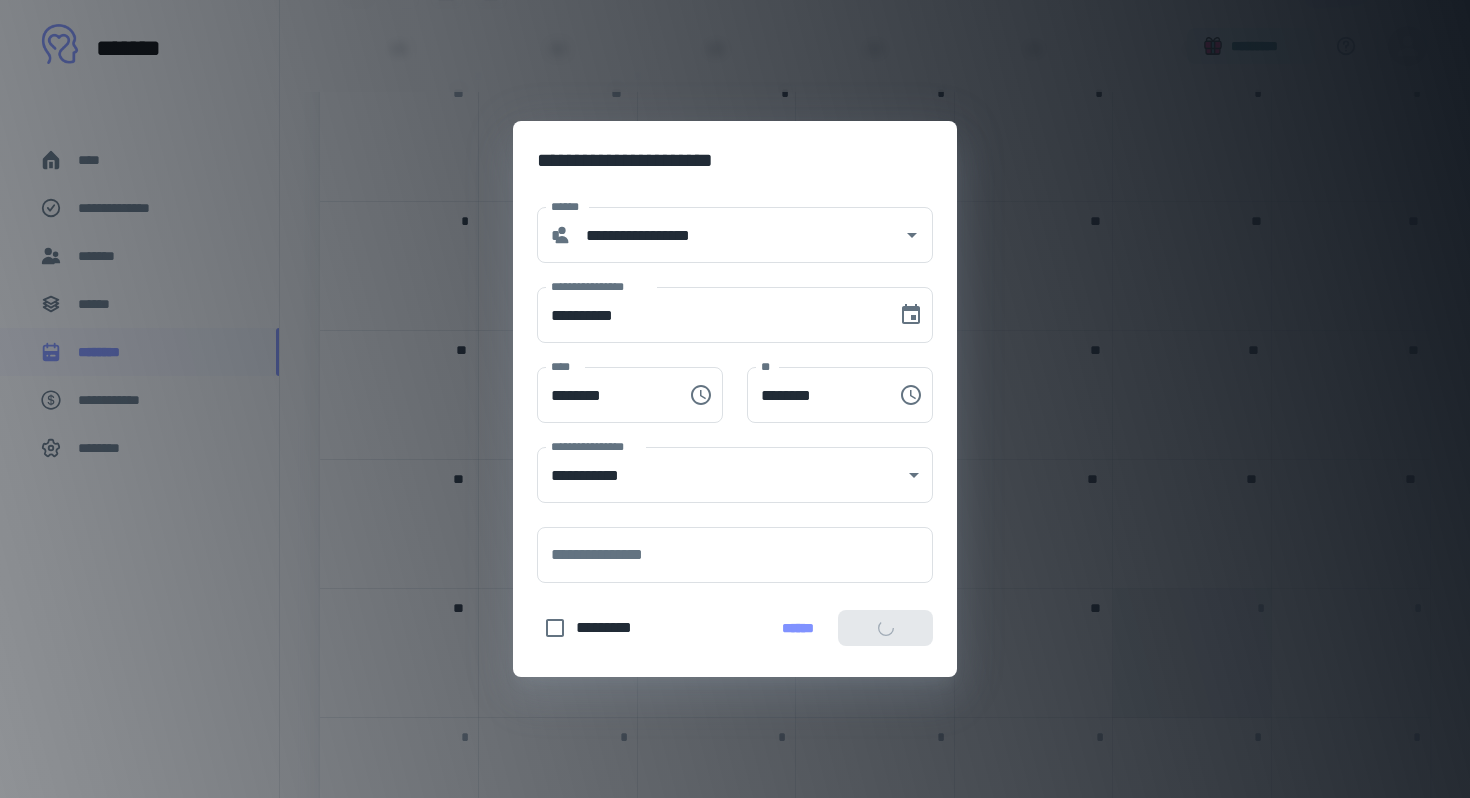 scroll, scrollTop: 985, scrollLeft: 0, axis: vertical 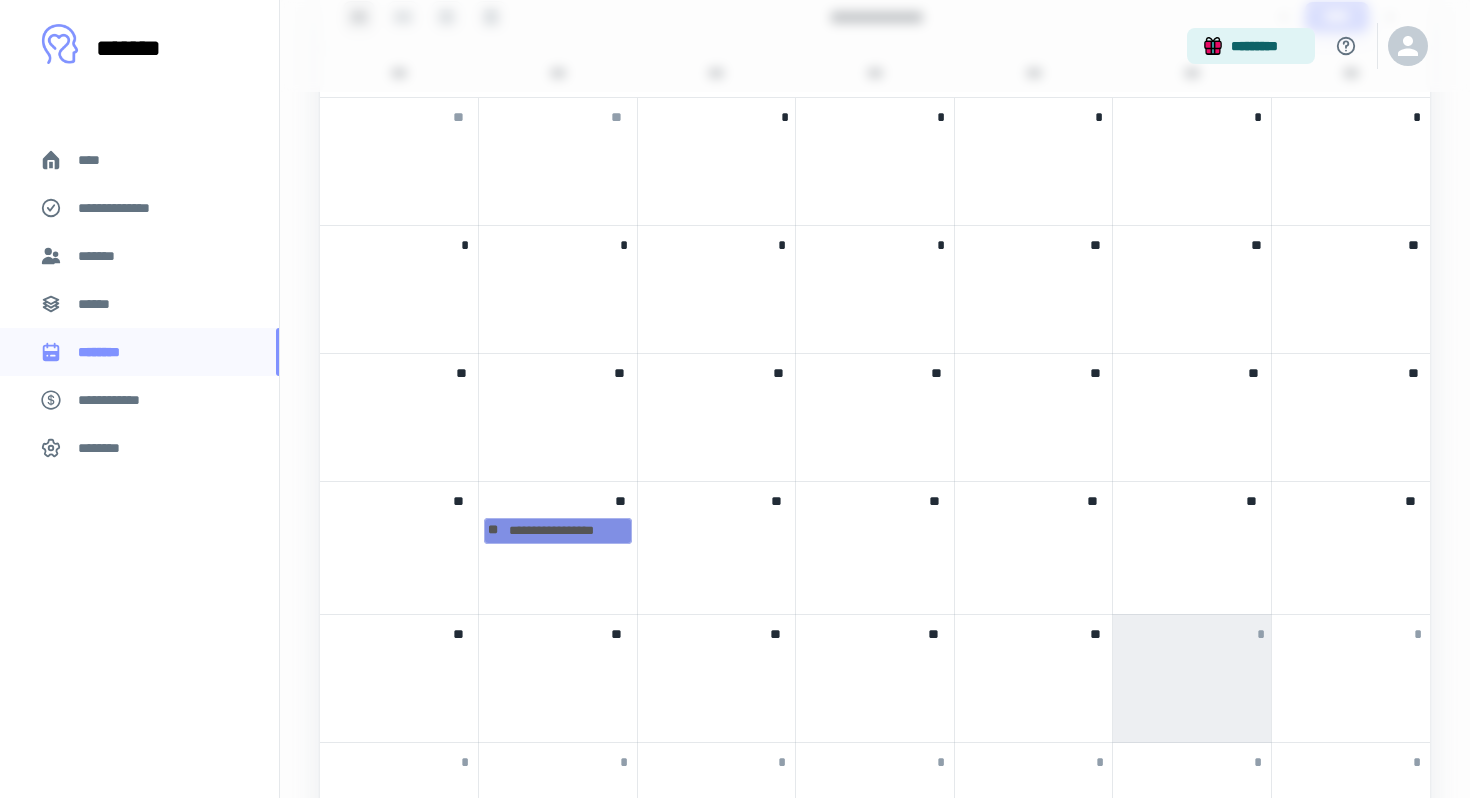 click on "**********" at bounding box center [558, 531] 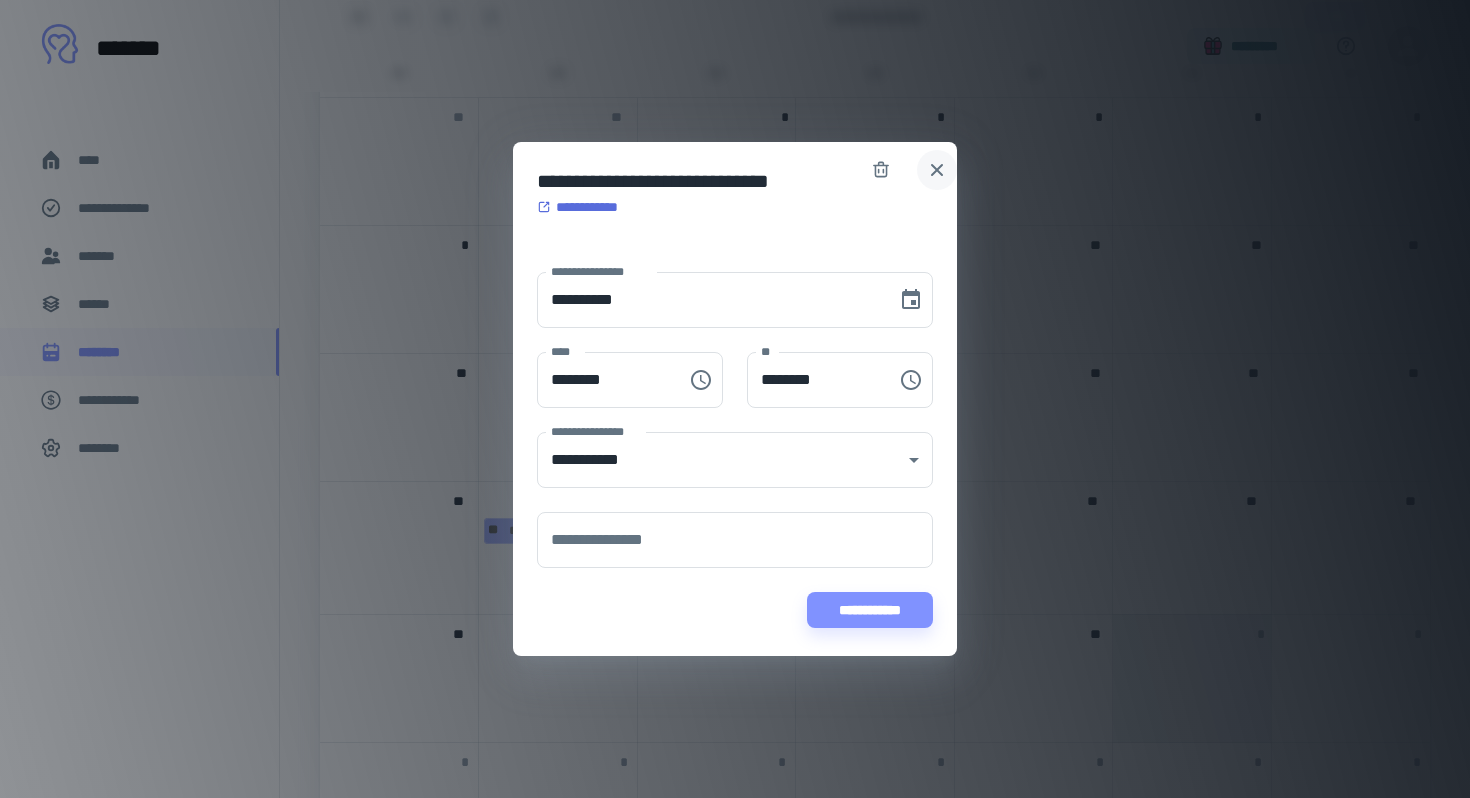 click 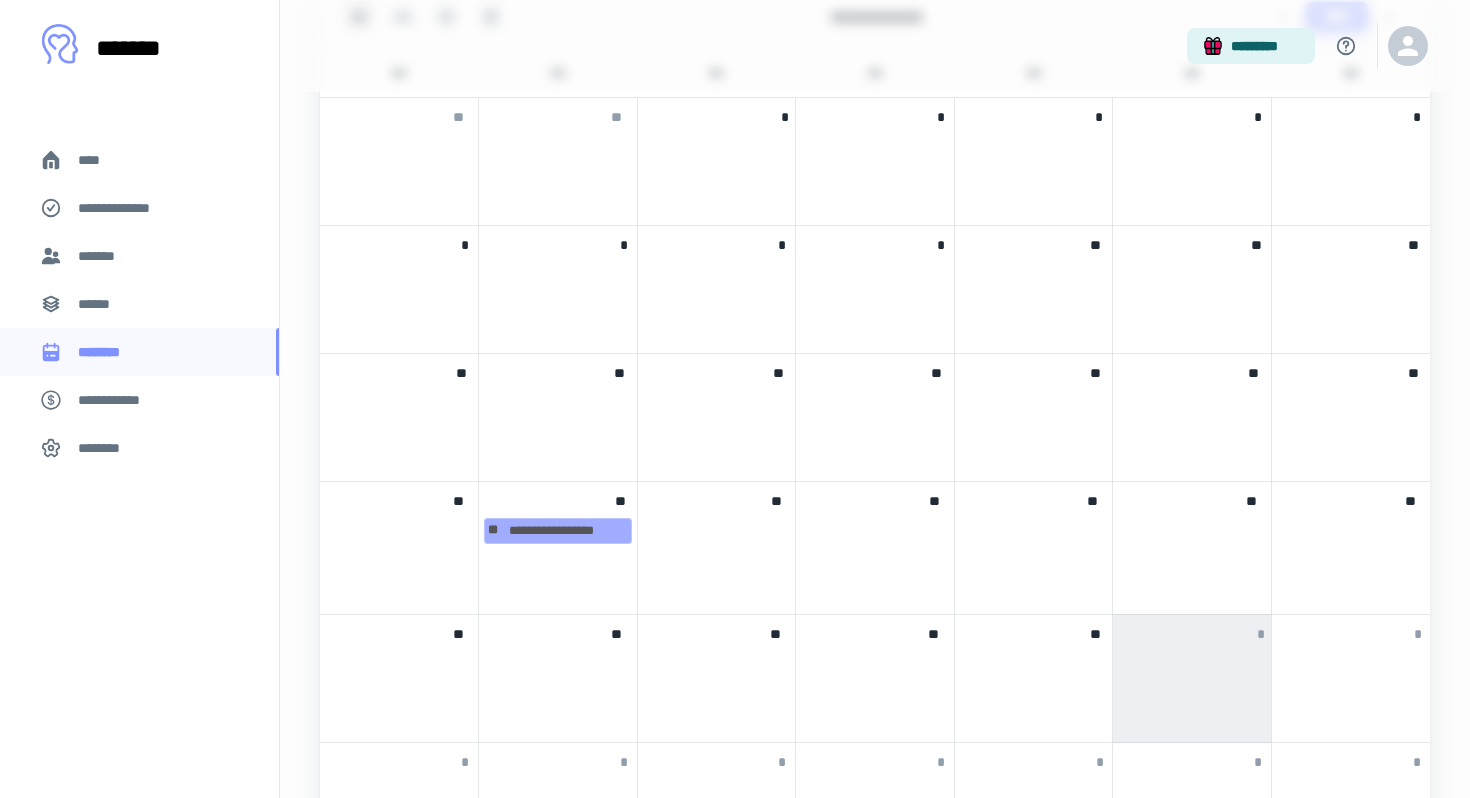 click on "*******" at bounding box center [139, 256] 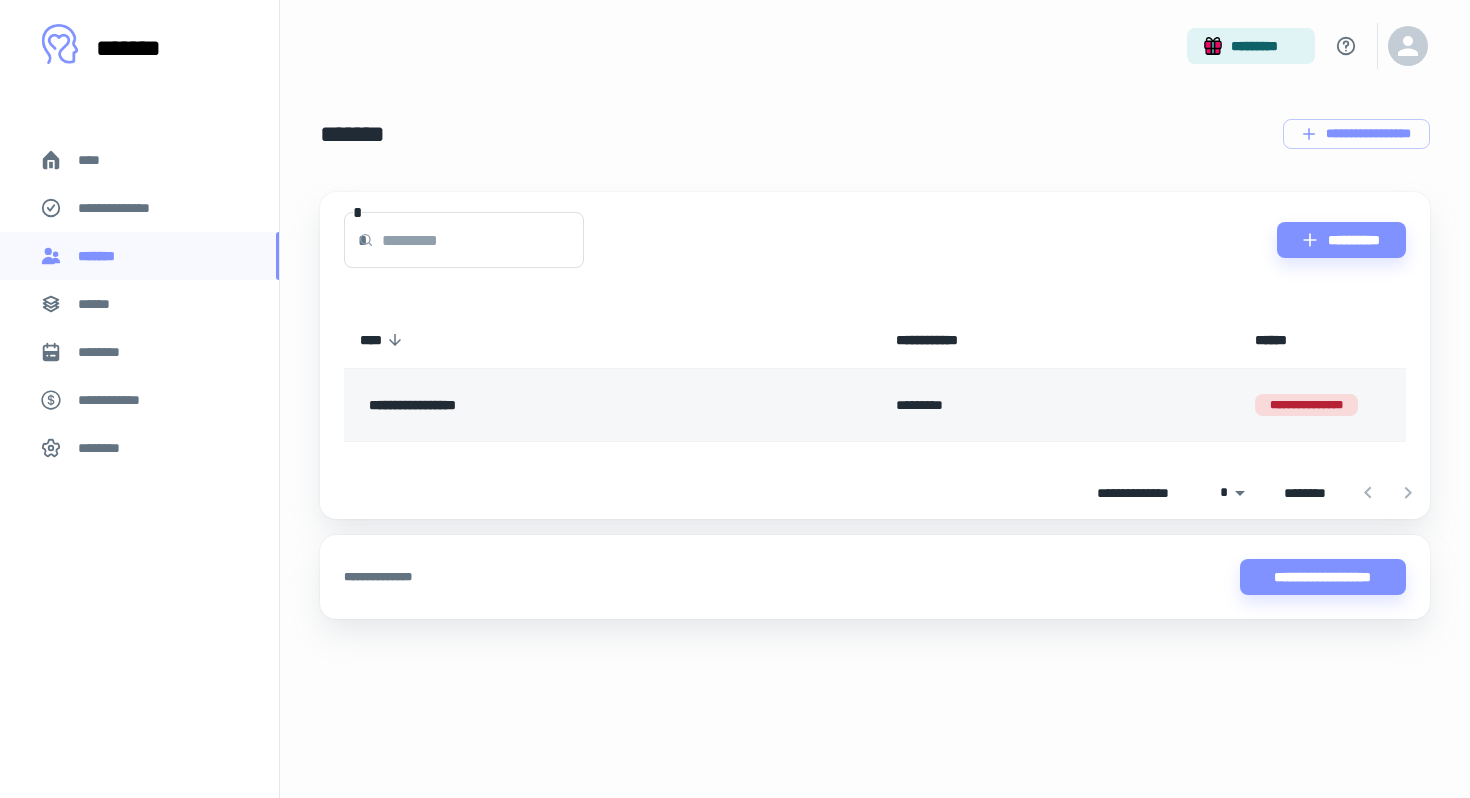 click on "**********" at bounding box center [612, 405] 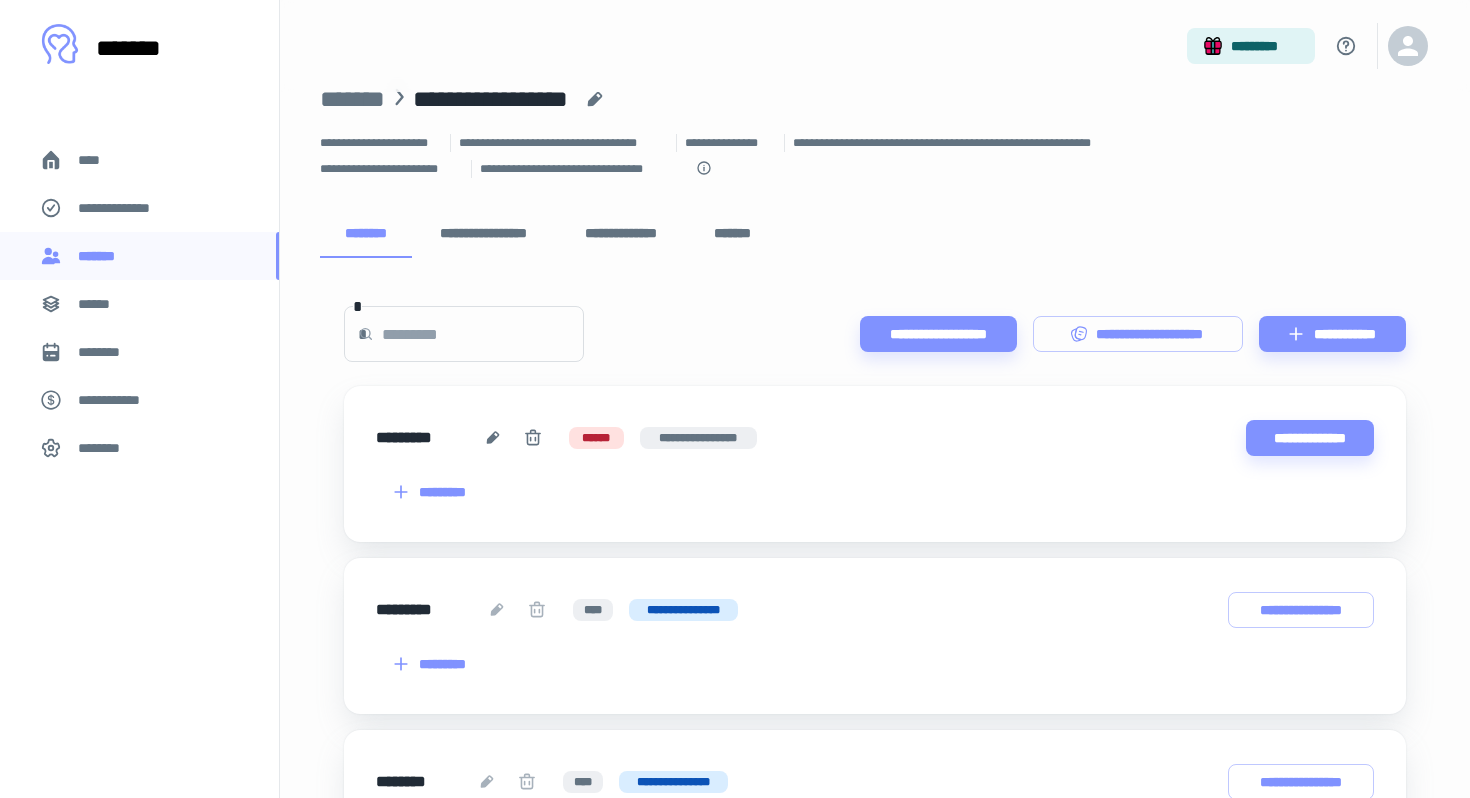scroll, scrollTop: 35, scrollLeft: 0, axis: vertical 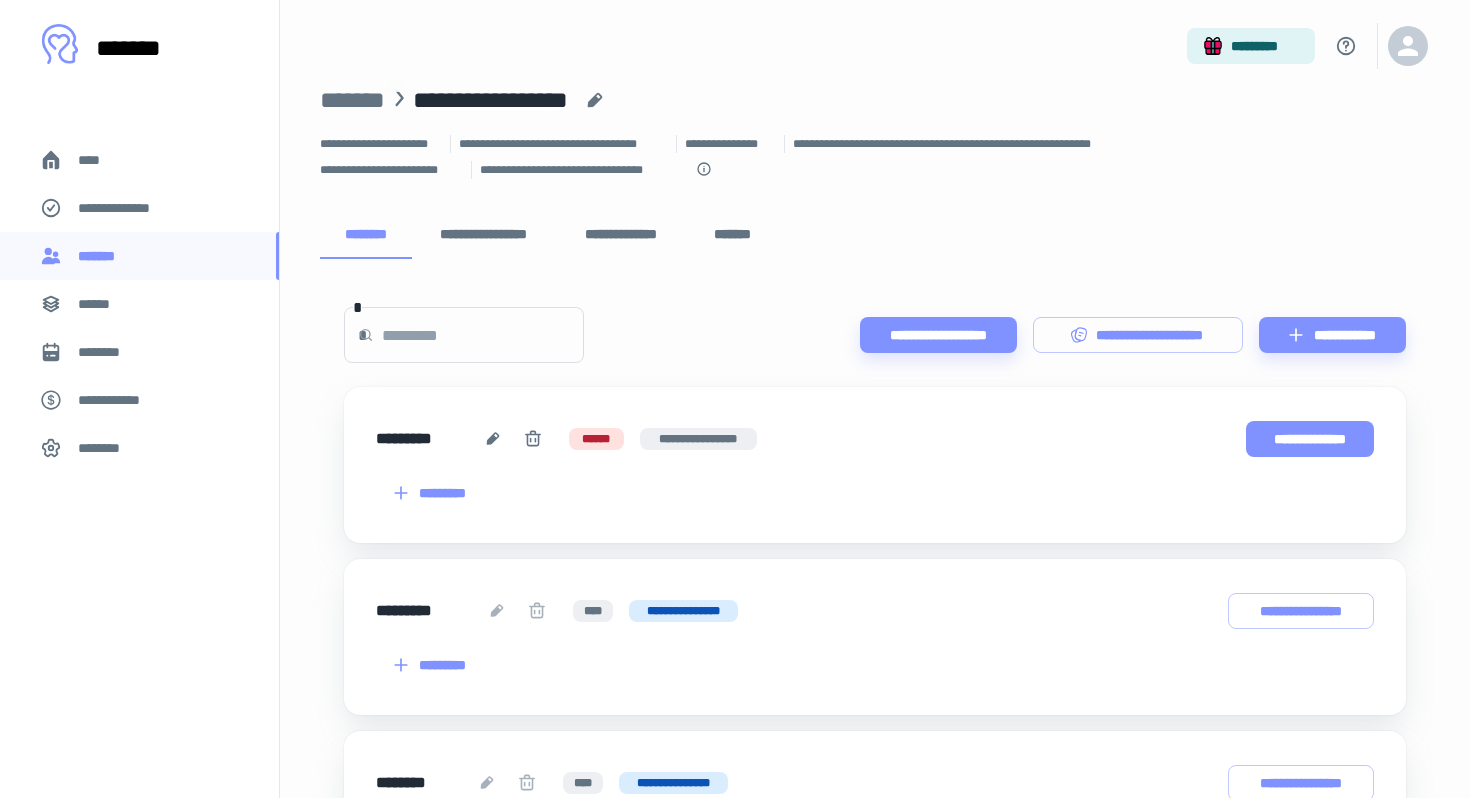 click on "**********" at bounding box center [1310, 439] 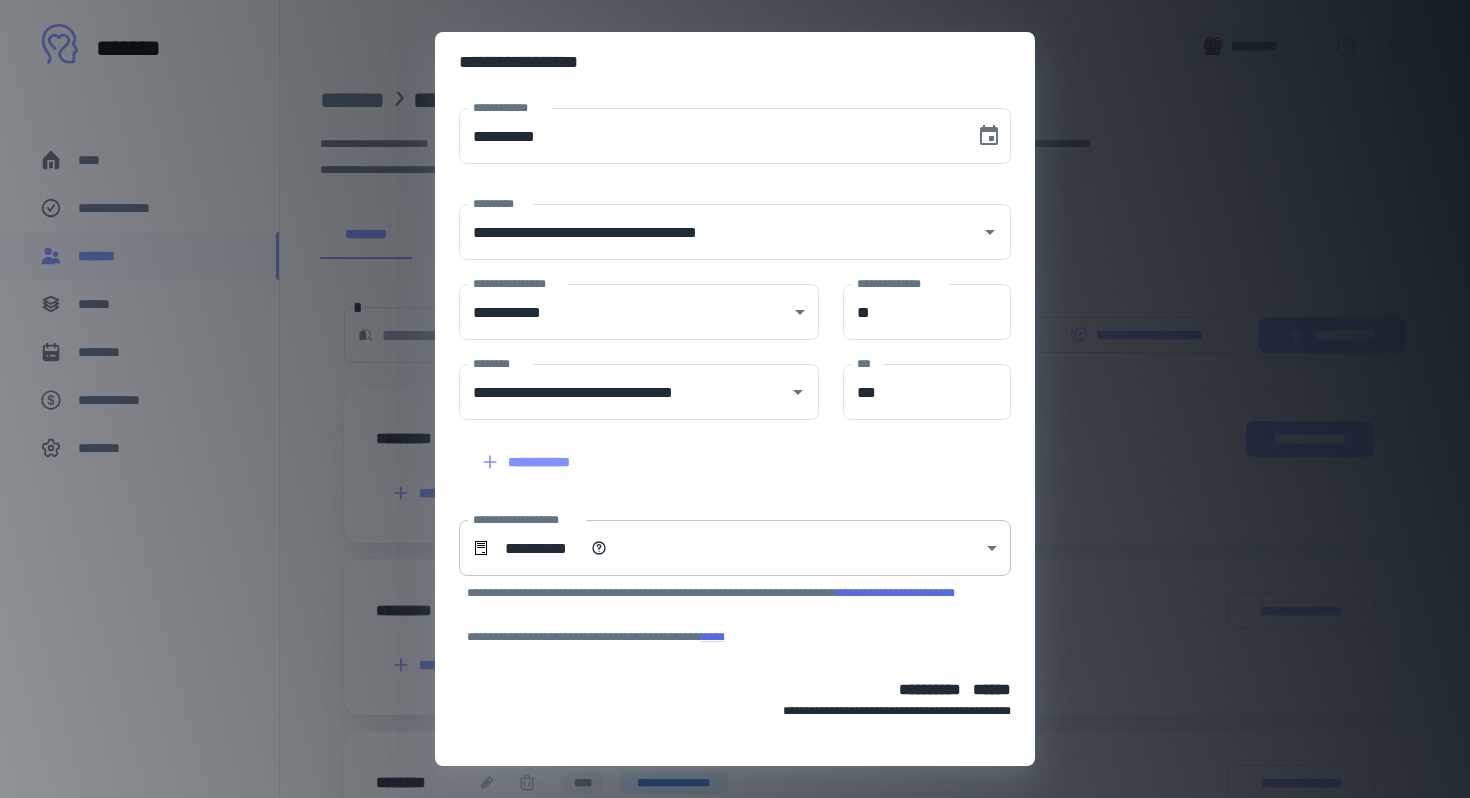 click on "[FIRST] [LAST] [STREET] [CITY], [STATE] [ZIP] [EMAIL] [PHONE] [SSN] [DLN] [CC] [BDATE] [AGE] [COORDS] [POSTAL] [HOME_ADDRESS] [PERSONAL_GEO] [TIME_REF]" at bounding box center [735, 364] 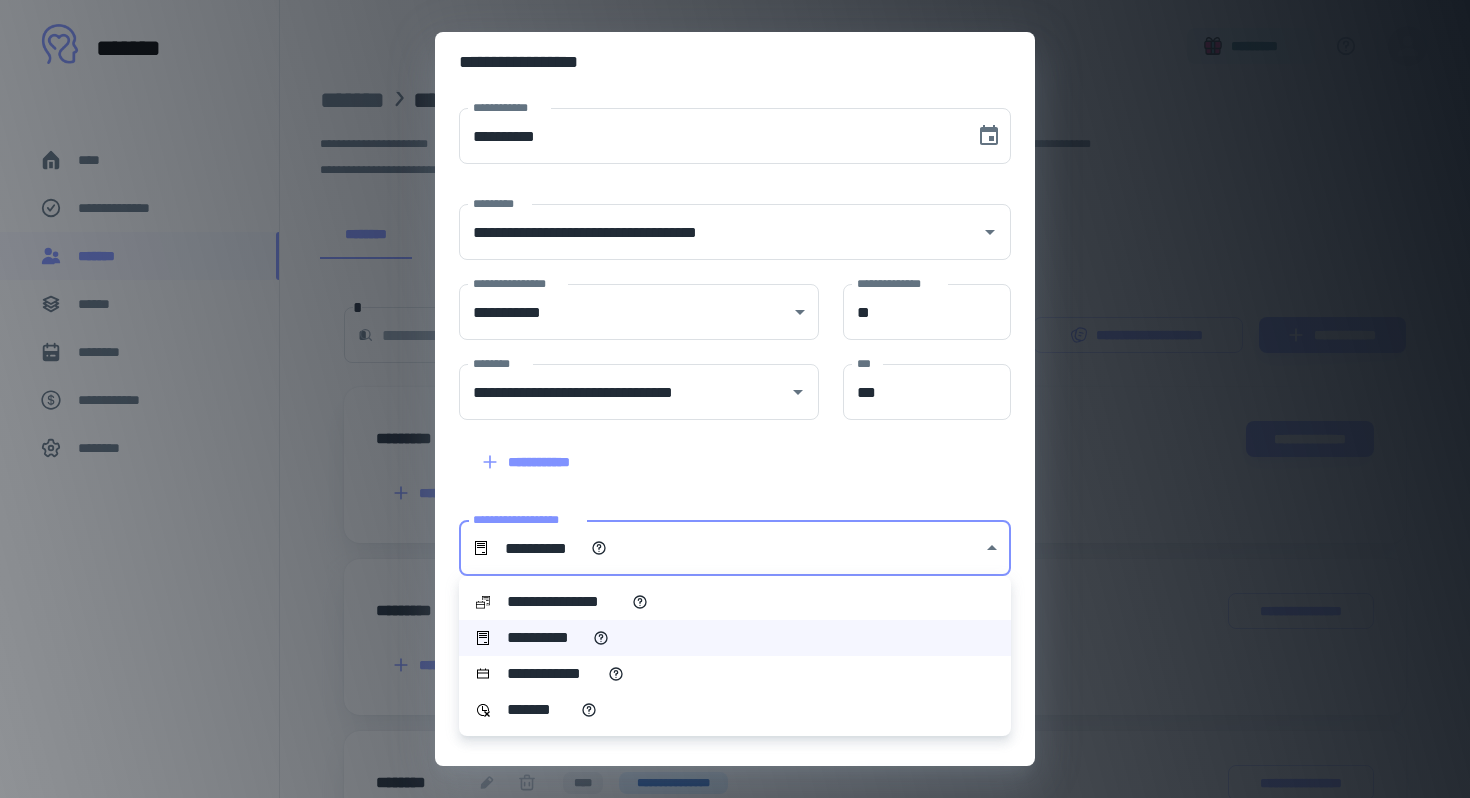 click on "**********" at bounding box center (735, 674) 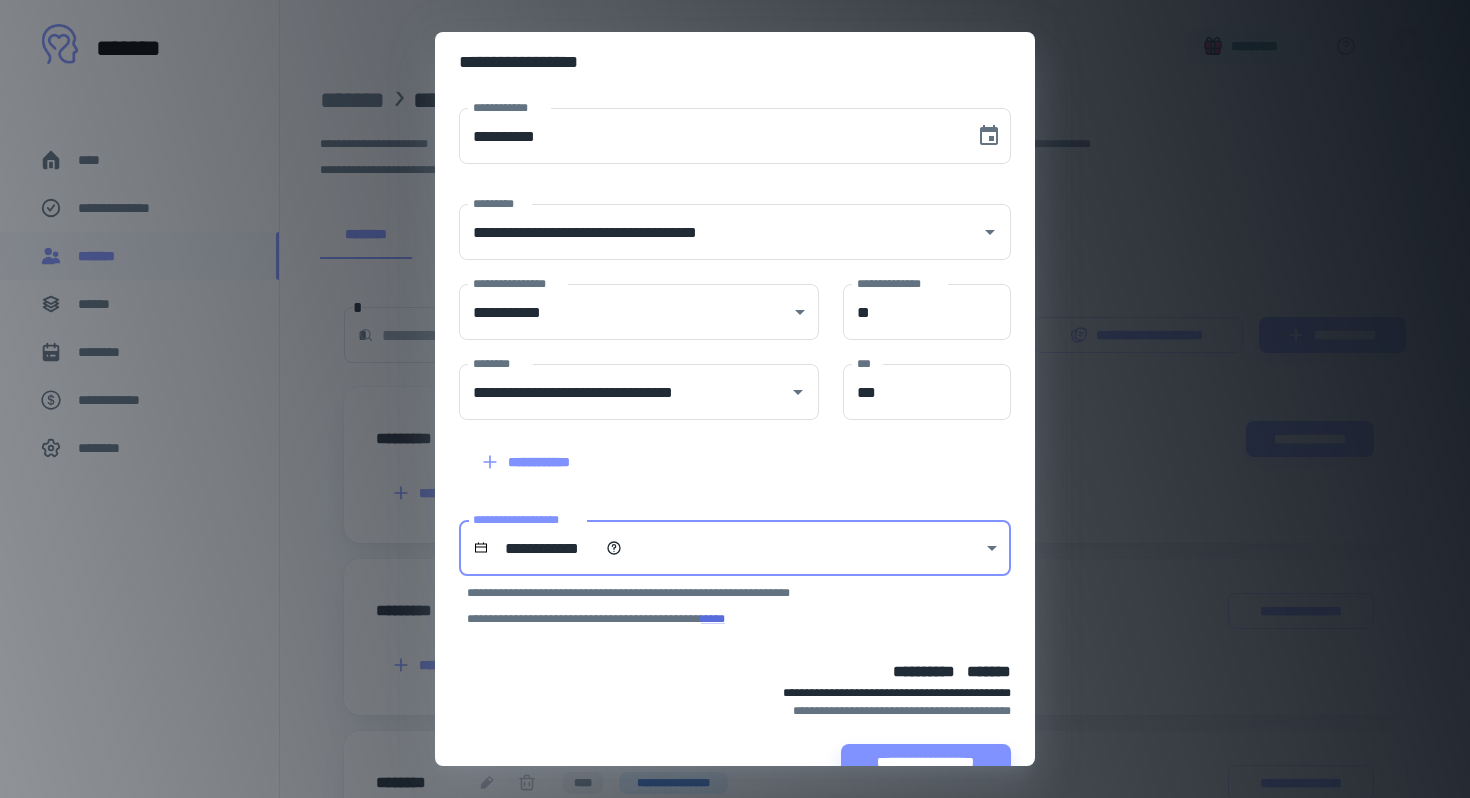 click on "[FIRST] [LAST] [STREET] [CITY], [STATE] [ZIP] [EMAIL] [PHONE] [SSN] [DLN] [CC] [BDATE] [AGE] [COORDS] [POSTAL] [HOME_ADDRESS] [PERSONAL_GEO] [TIME_REF]" at bounding box center (735, 364) 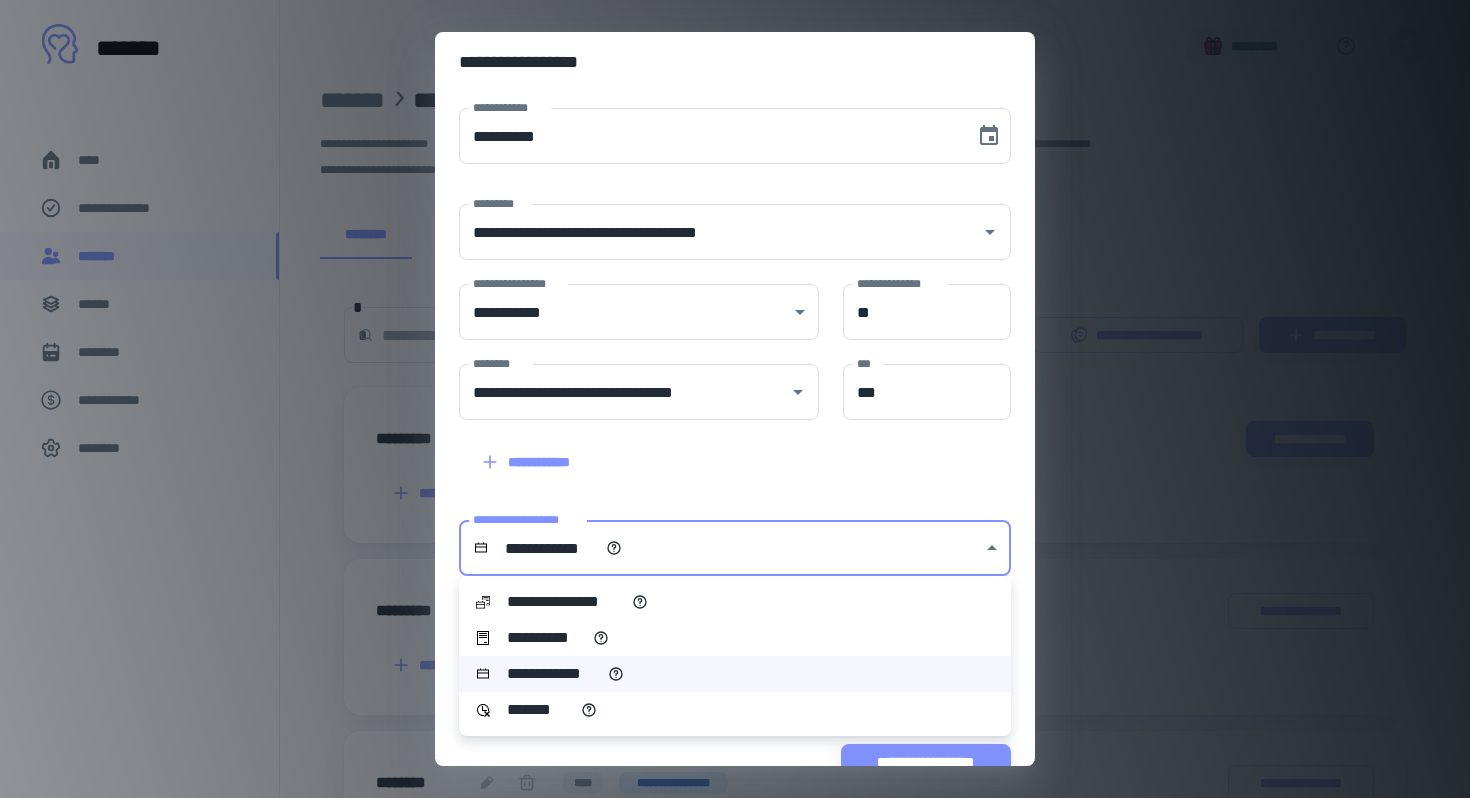 click on "**********" at bounding box center [735, 638] 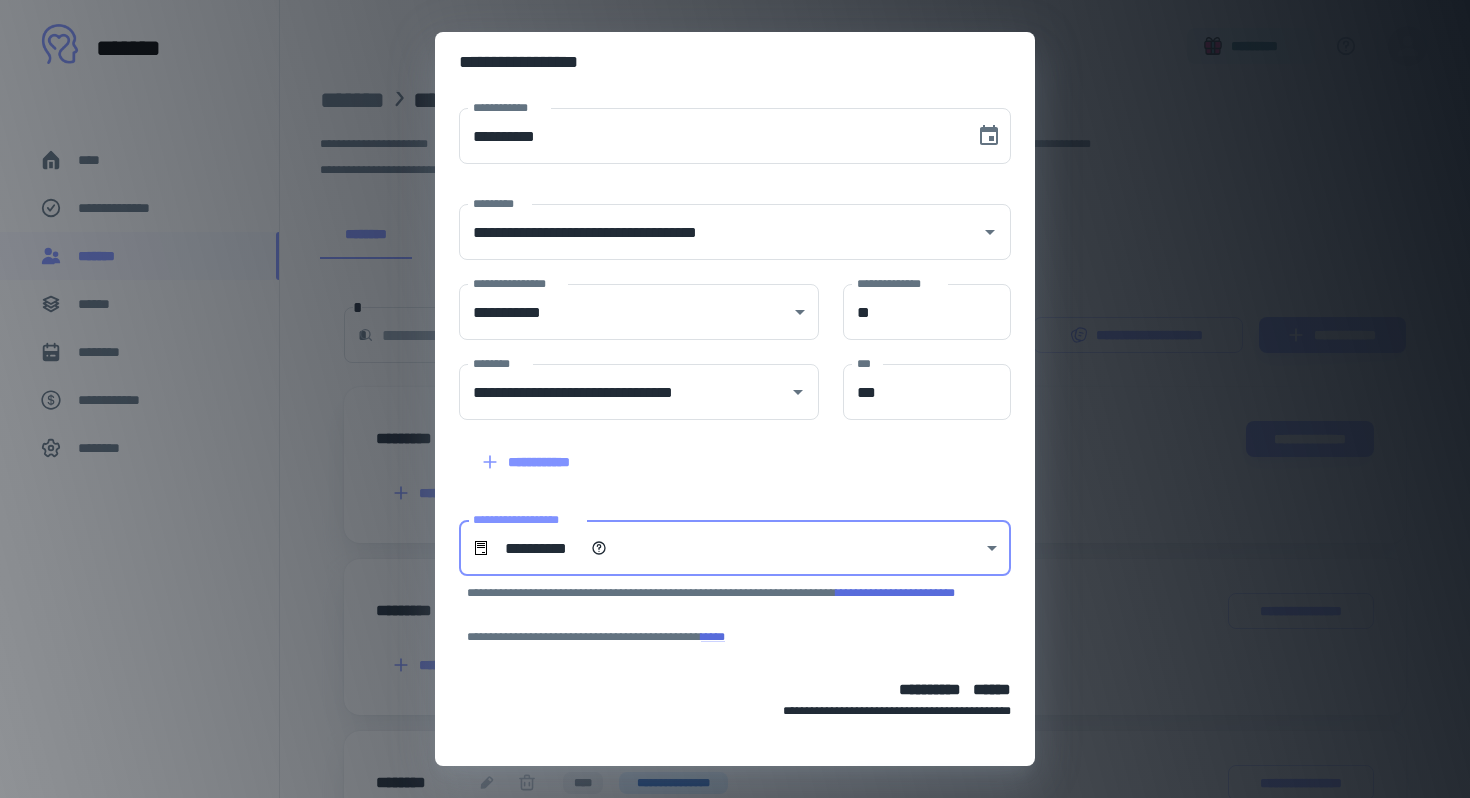 click on "[FIRST] [LAST] [STREET] [CITY], [STATE] [ZIP] [EMAIL] [PHONE] [SSN] [DLN] [CC] [BDATE] [AGE] [COORDS] [POSTAL] [HOME_ADDRESS] [PERSONAL_GEO] [TIME_REF]" at bounding box center (735, 364) 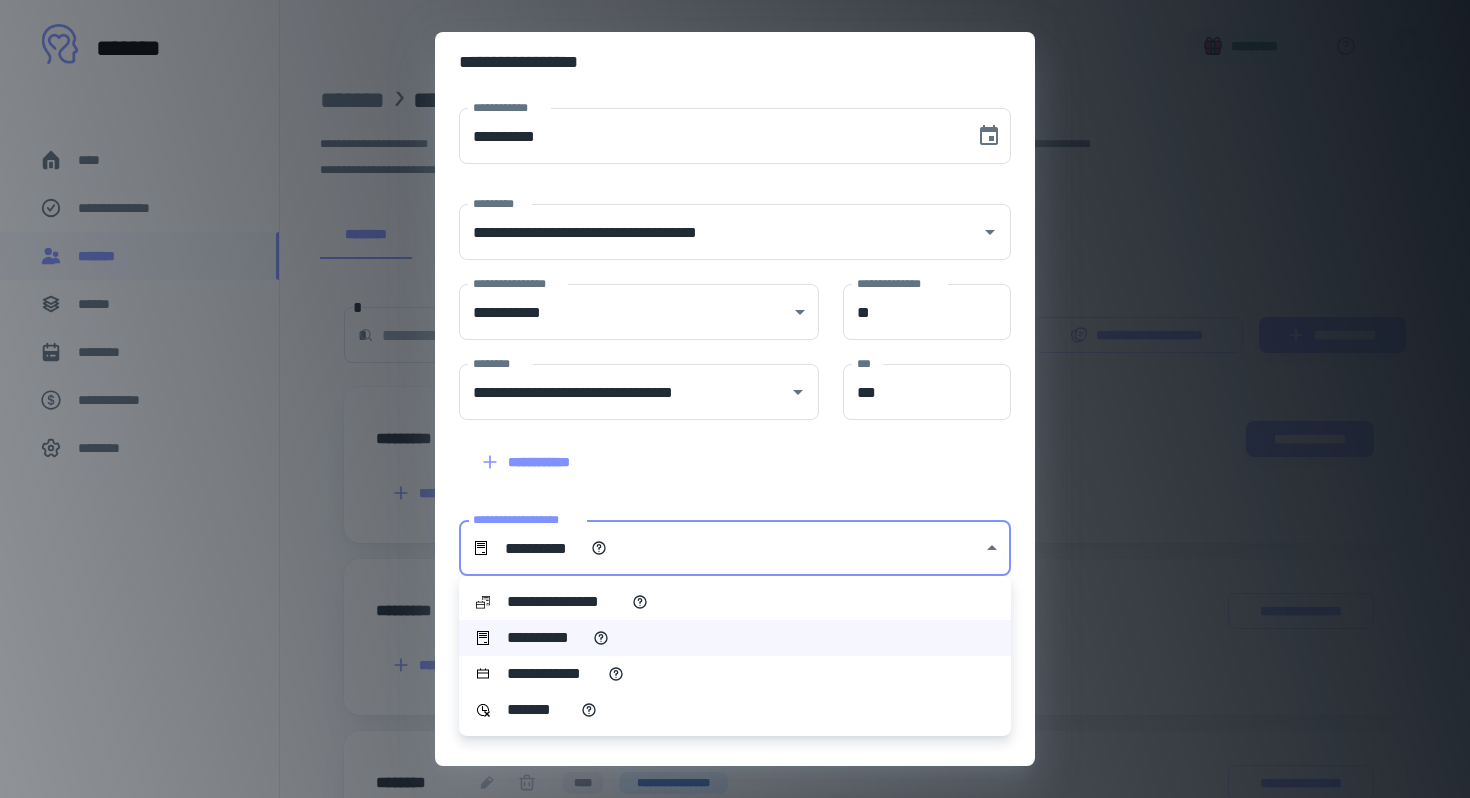 click on "**********" at bounding box center [735, 602] 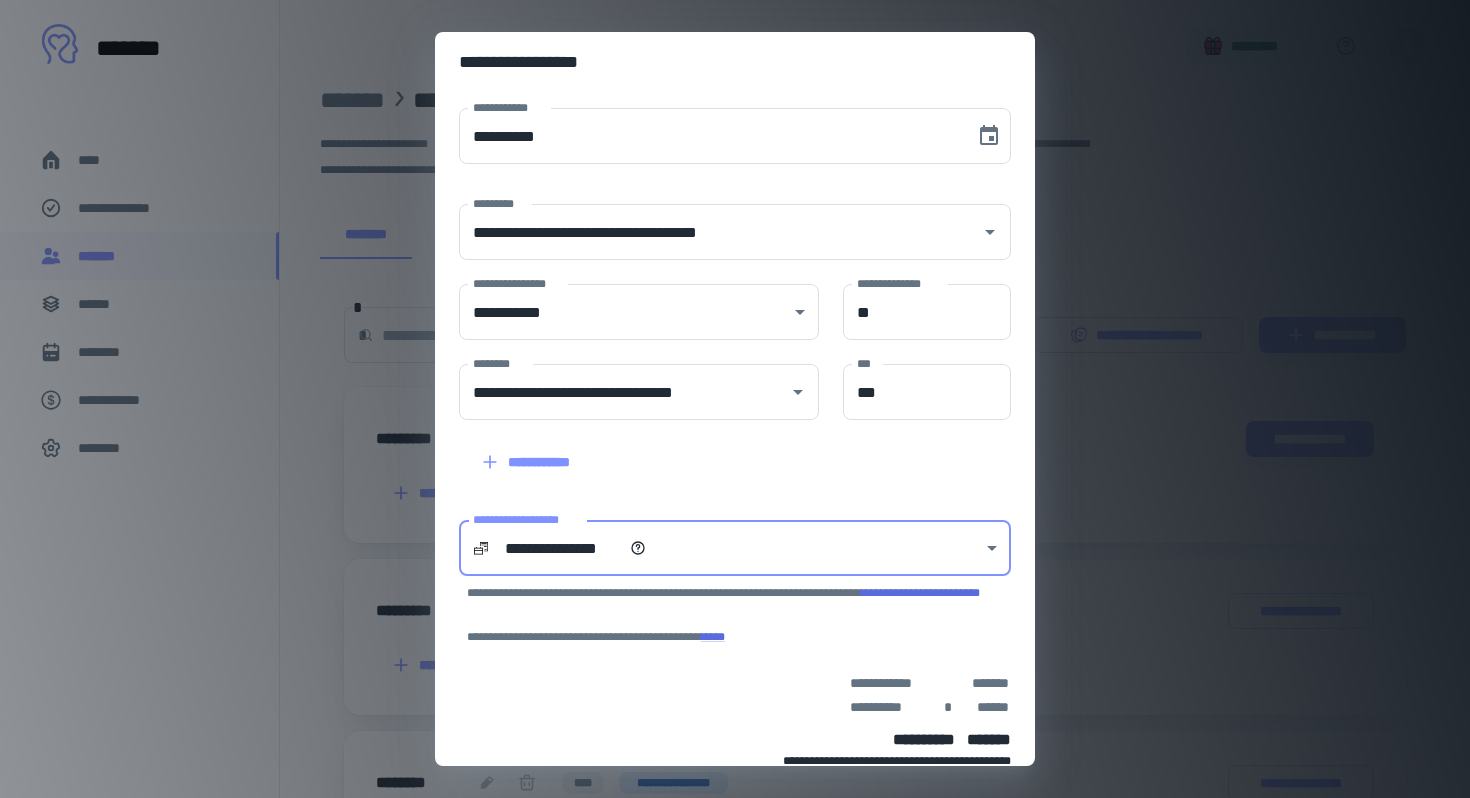 click on "[FIRST] [LAST] [STREET] [CITY], [STATE] [ZIP] [EMAIL] [PHONE] [SSN] [DLN] [CC] [BDATE] [AGE] [COORDS] [POSTAL] [HOME_ADDRESS] [PERSONAL_GEO] [TIME_REF]" at bounding box center [735, 364] 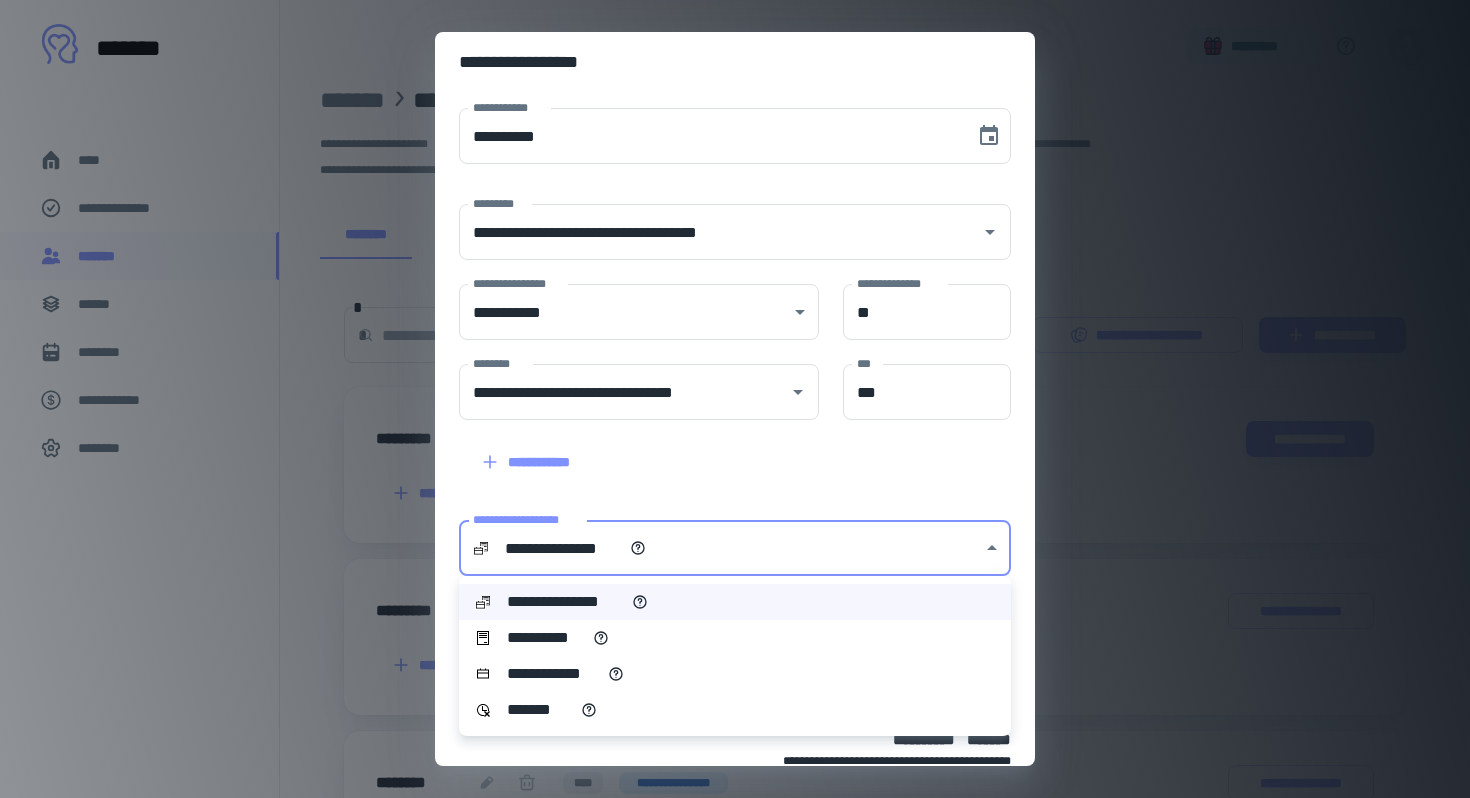 click on "**********" at bounding box center (735, 638) 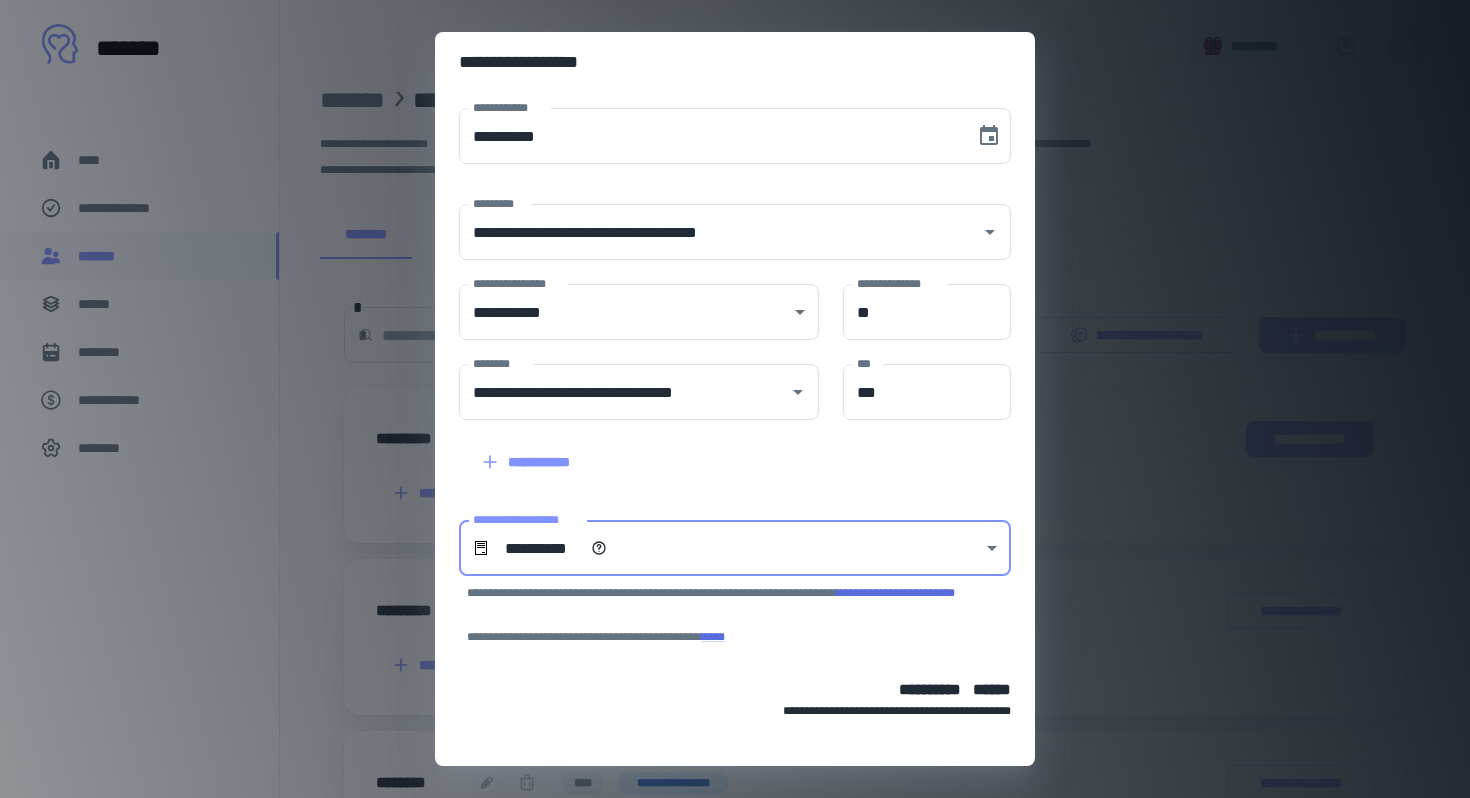 scroll, scrollTop: 58, scrollLeft: 0, axis: vertical 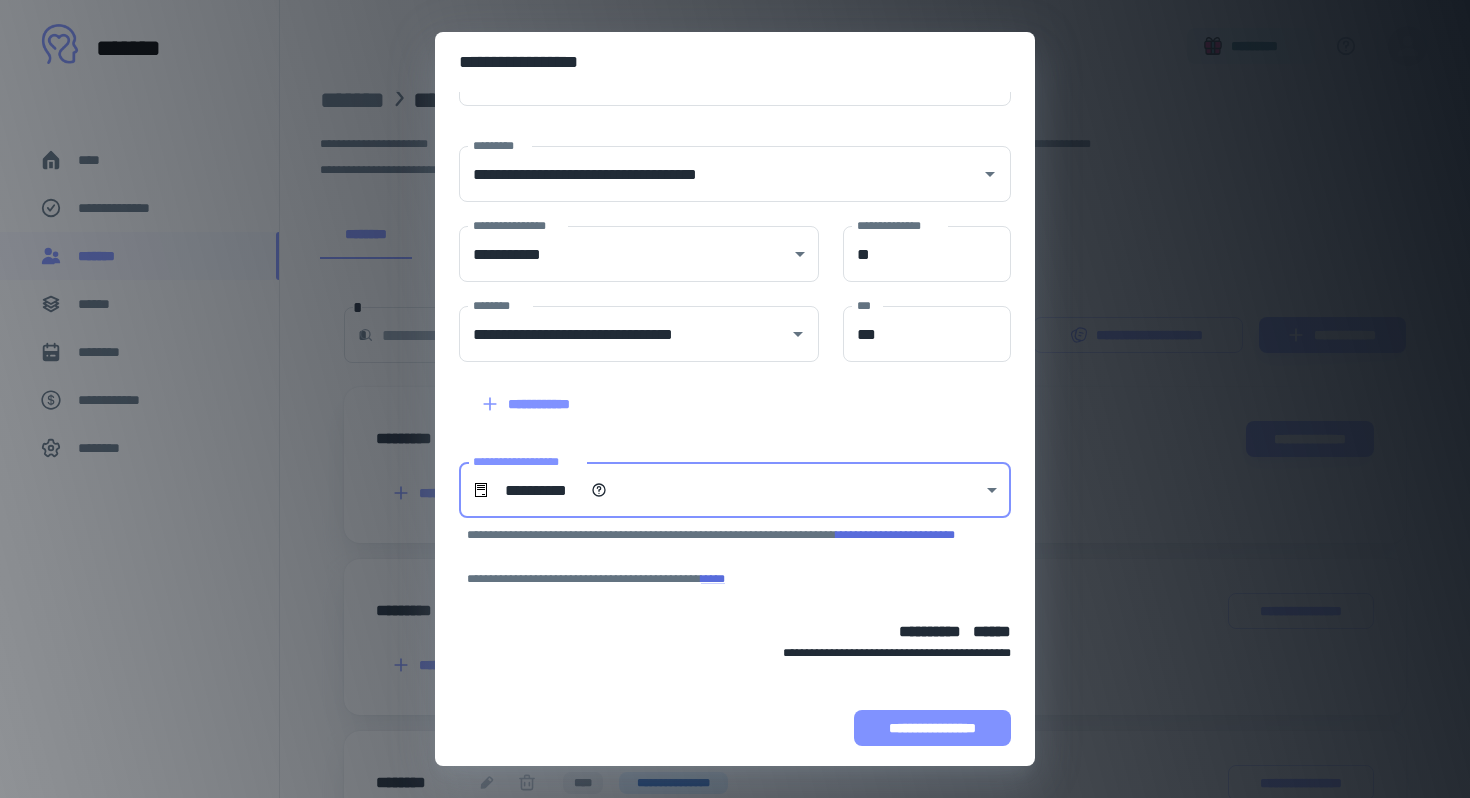 click on "**********" at bounding box center [932, 728] 